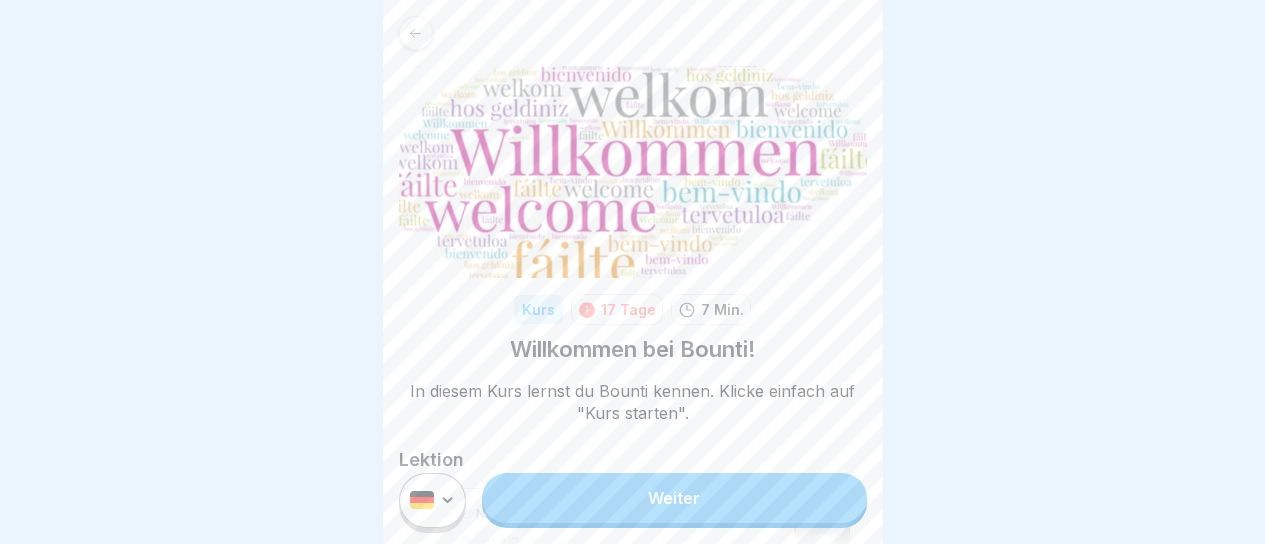 scroll, scrollTop: 0, scrollLeft: 0, axis: both 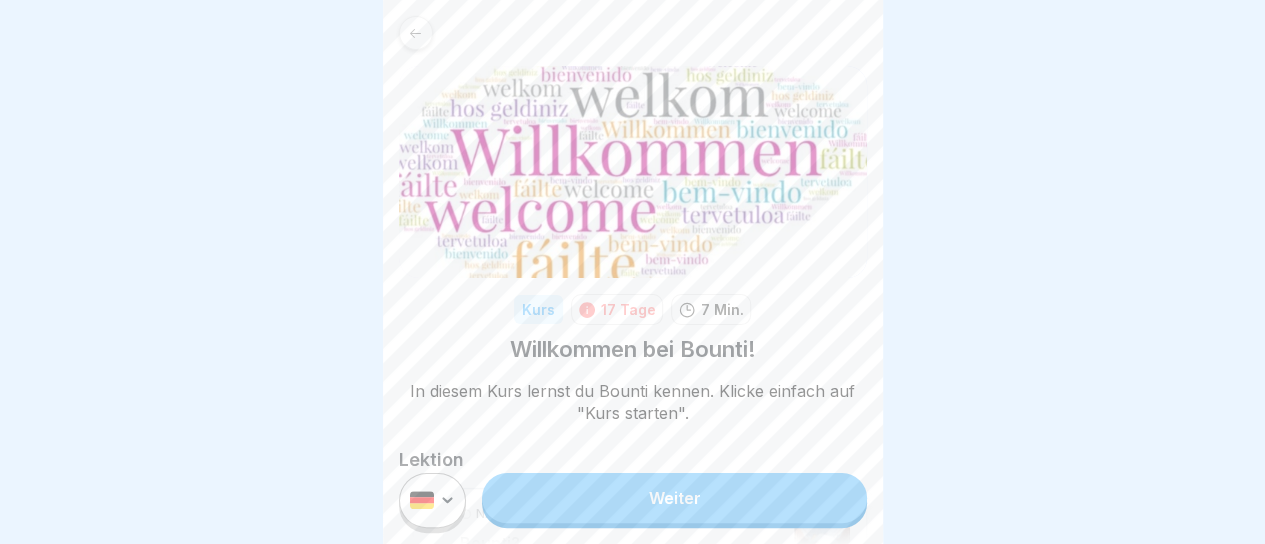 click on "Weiter" at bounding box center (674, 498) 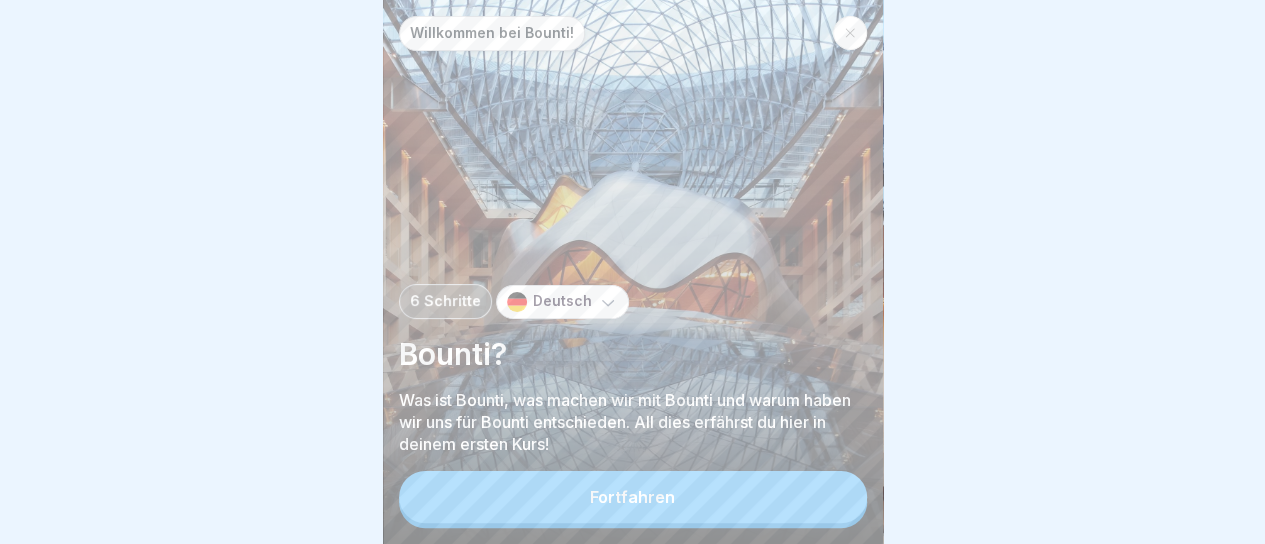 scroll, scrollTop: 15, scrollLeft: 0, axis: vertical 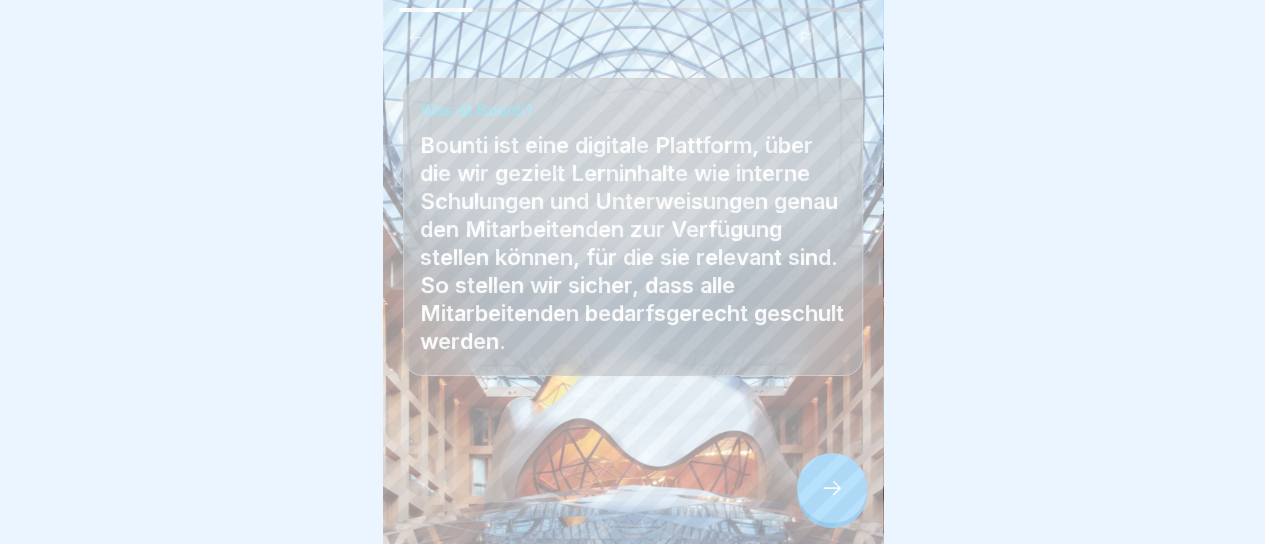 click 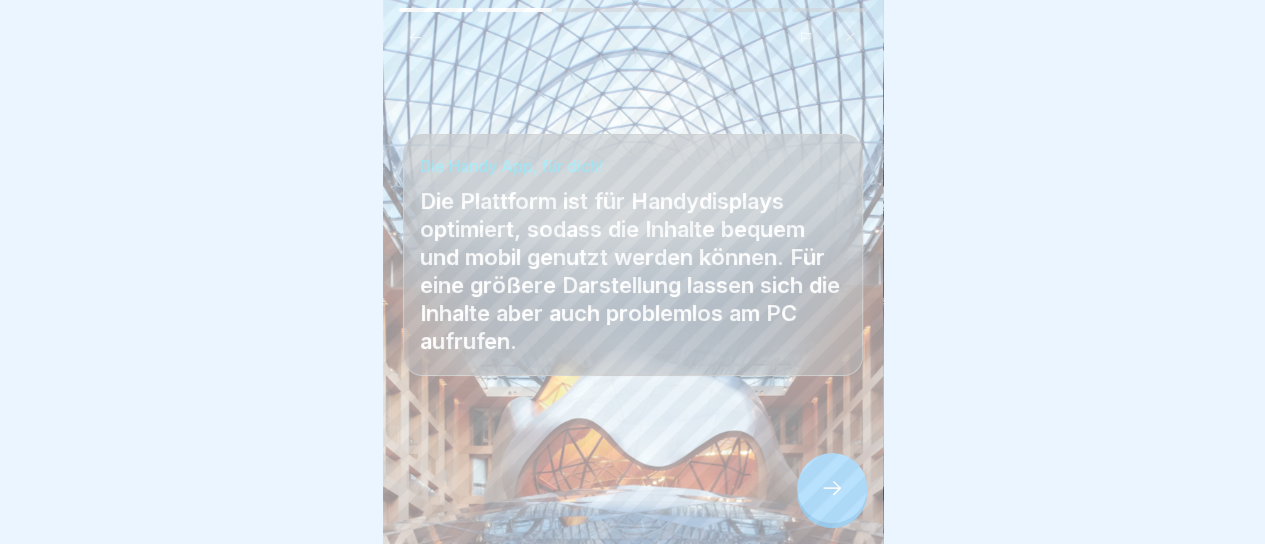 click at bounding box center [832, 488] 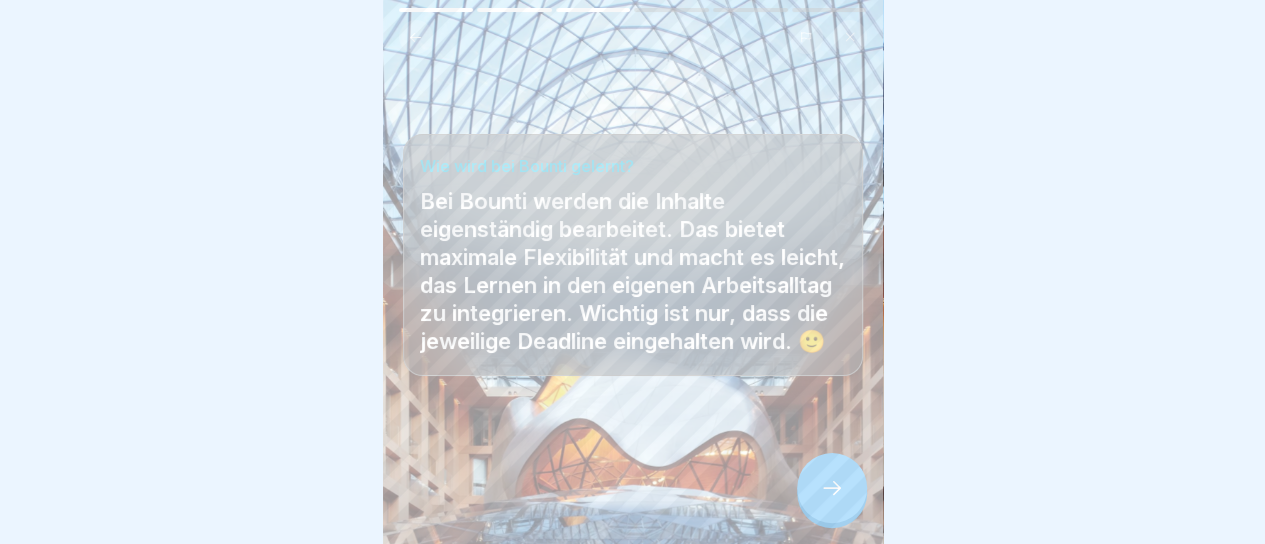 click 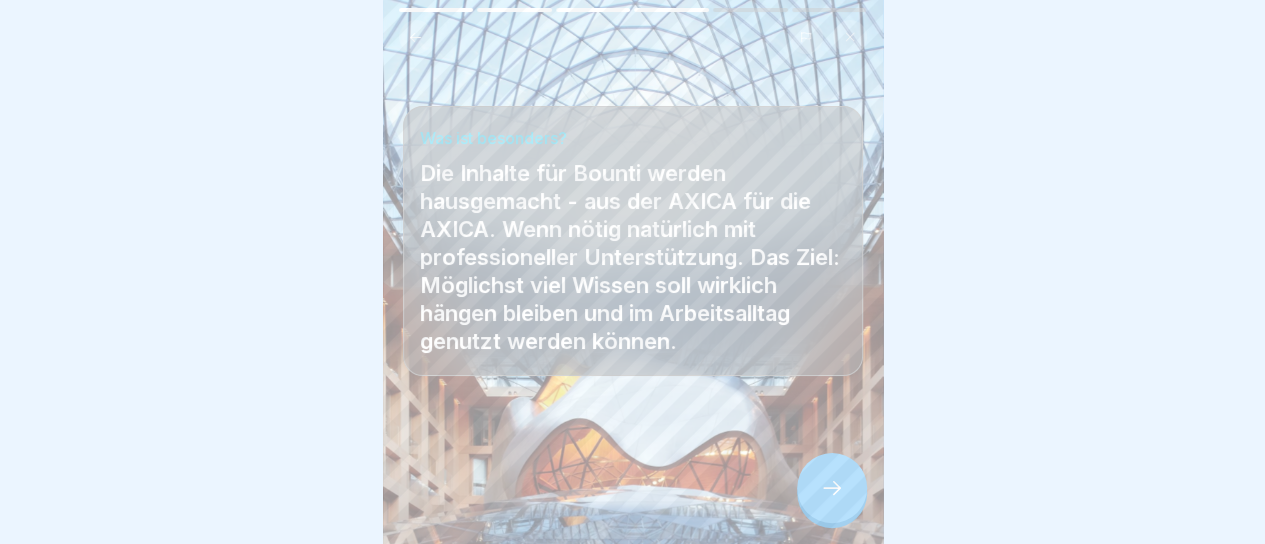 click 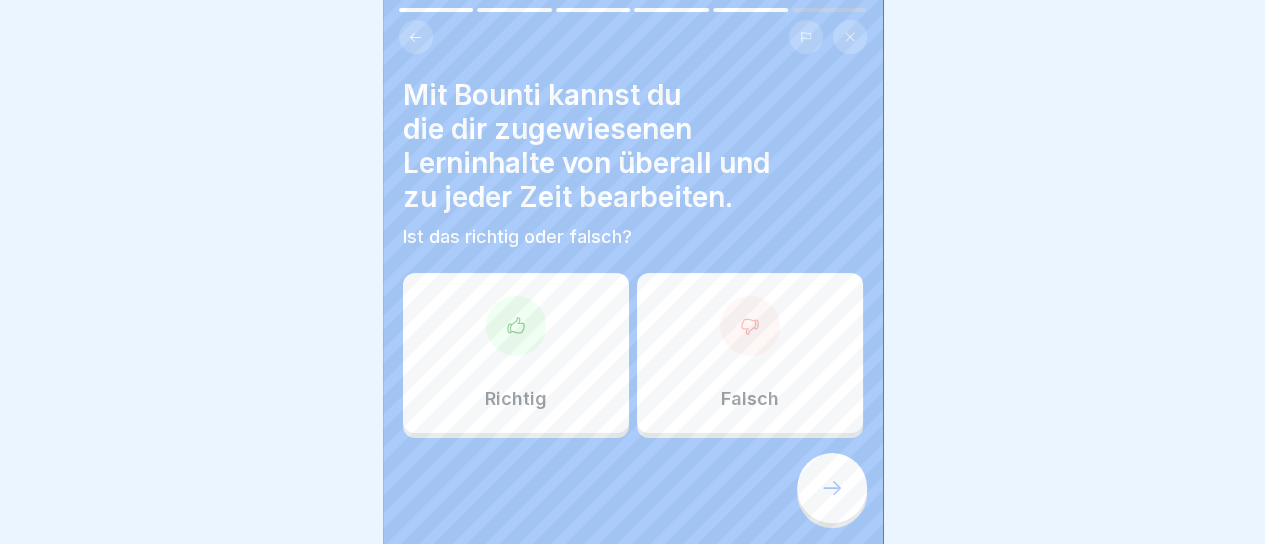 click at bounding box center [516, 326] 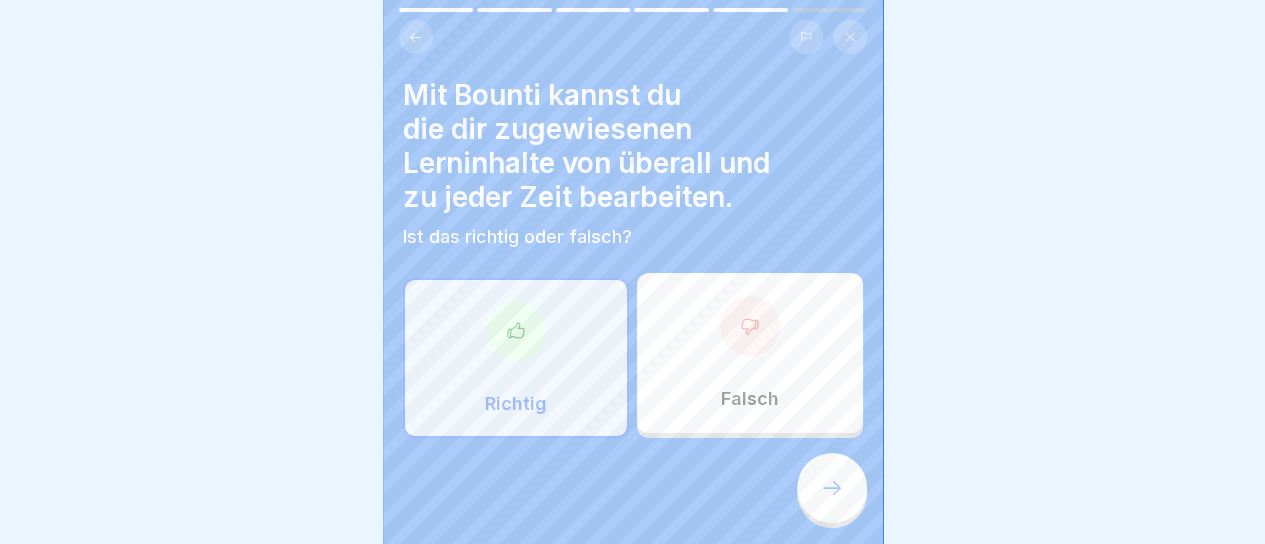 click 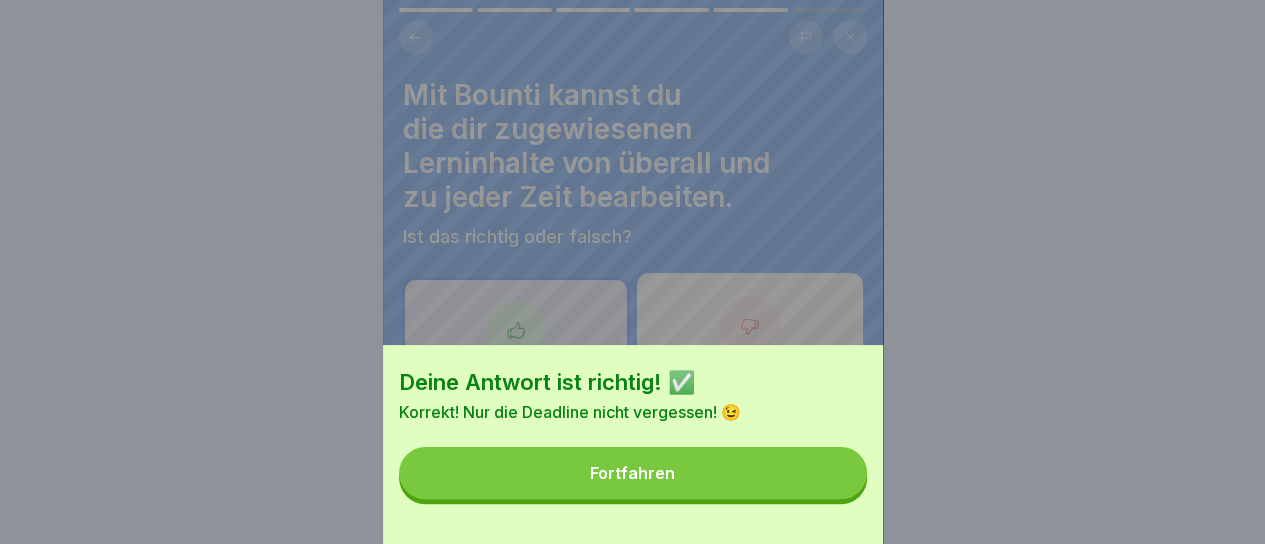 click on "Fortfahren" at bounding box center [633, 473] 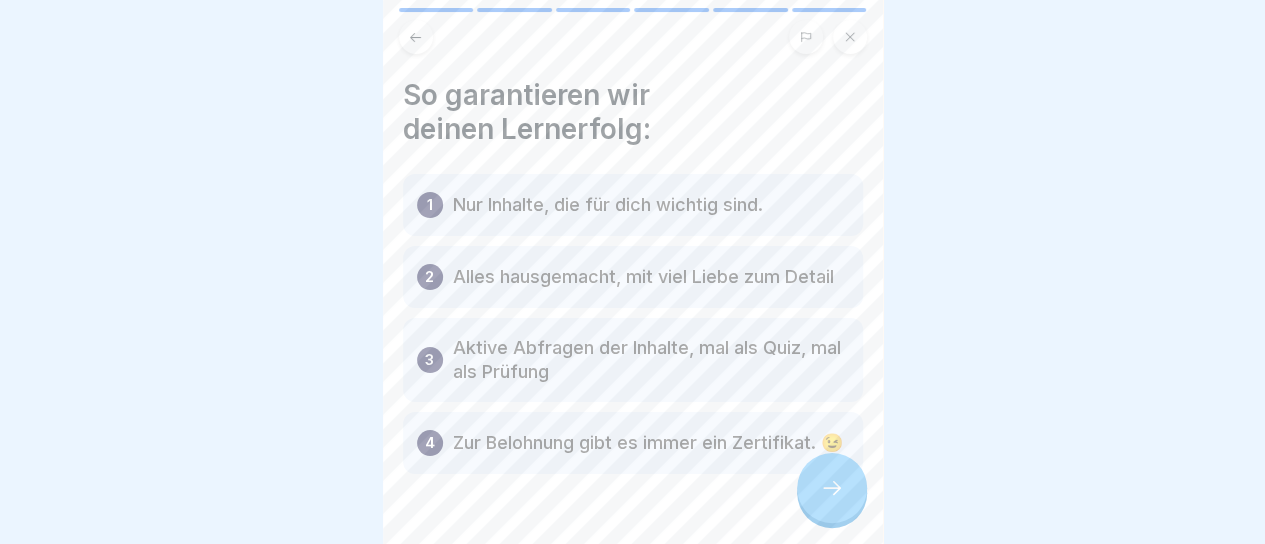 click on "Nur Inhalte, die für dich wichtig sind." at bounding box center (608, 205) 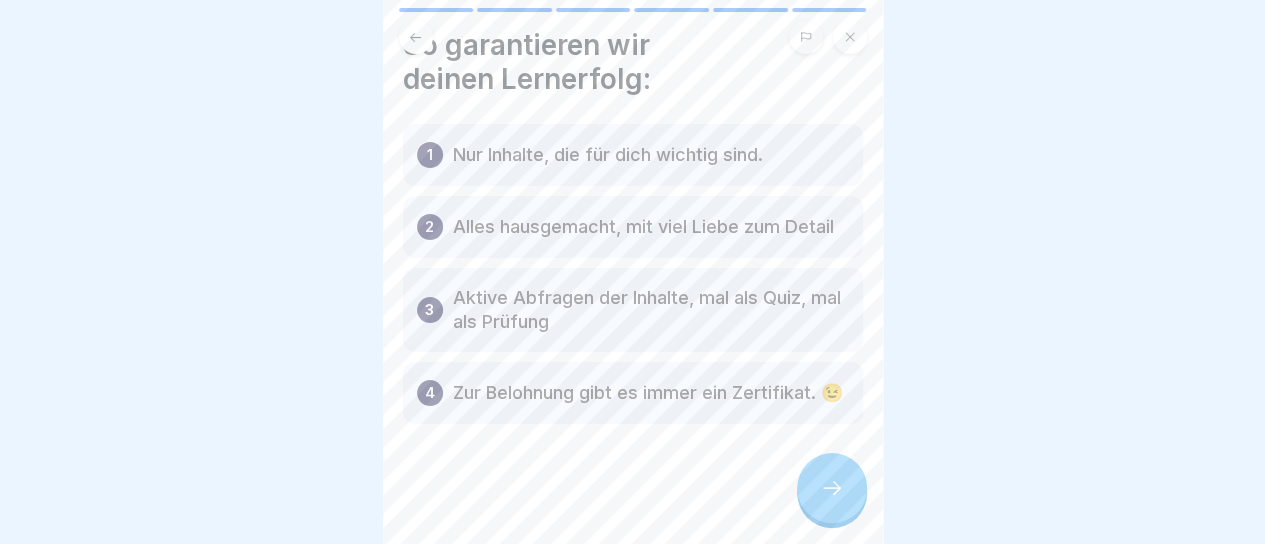 scroll, scrollTop: 94, scrollLeft: 0, axis: vertical 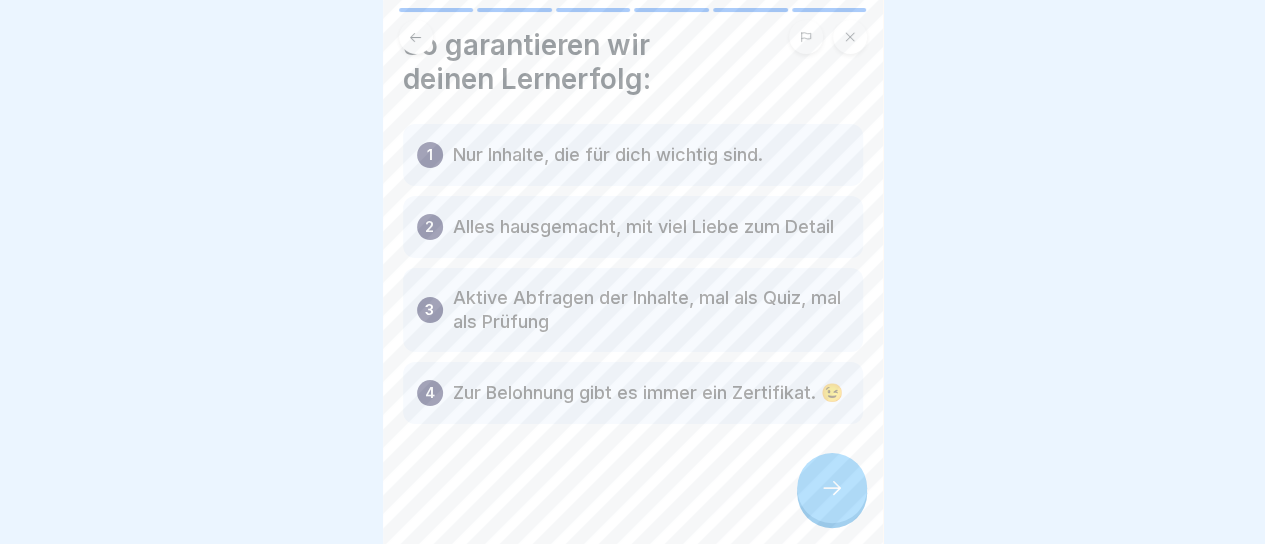 click 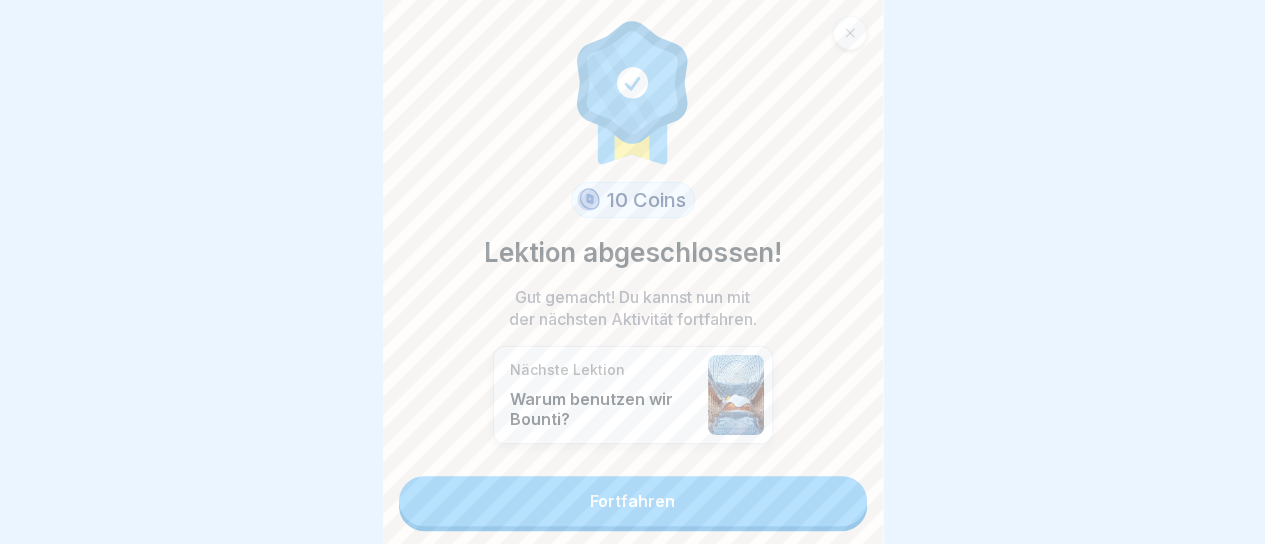 click on "Fortfahren" at bounding box center [633, 501] 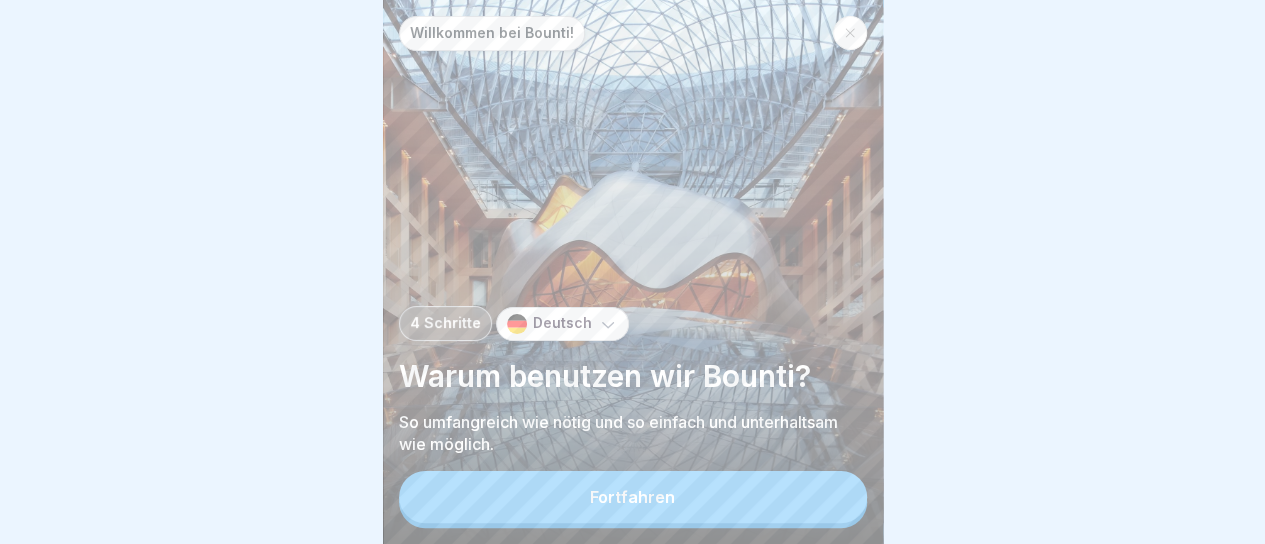 scroll, scrollTop: 15, scrollLeft: 0, axis: vertical 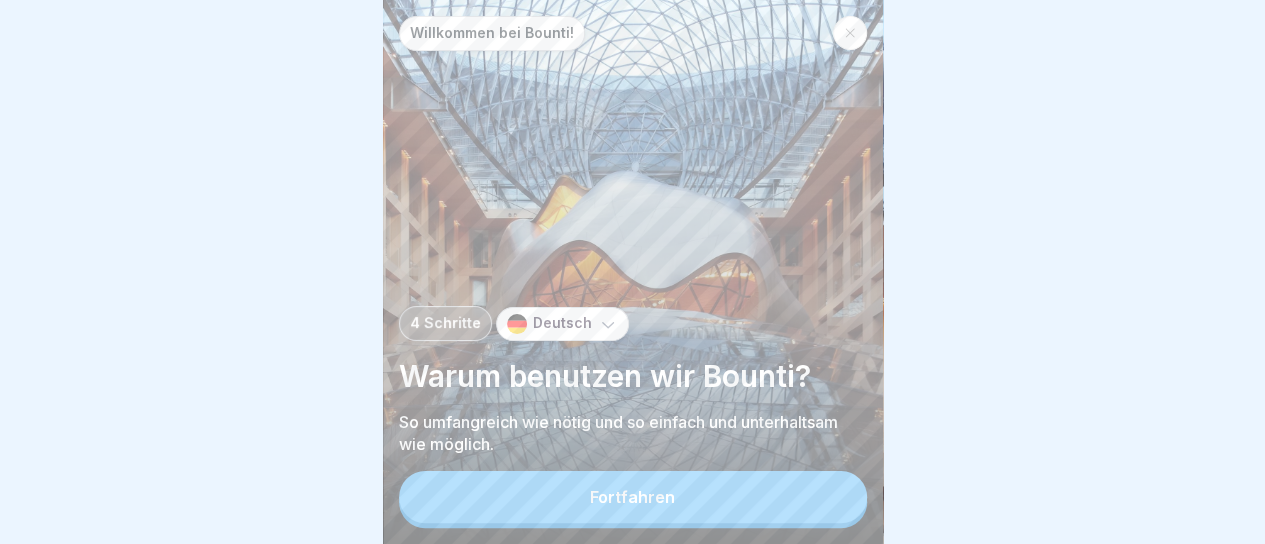 click on "Fortfahren" at bounding box center [632, 497] 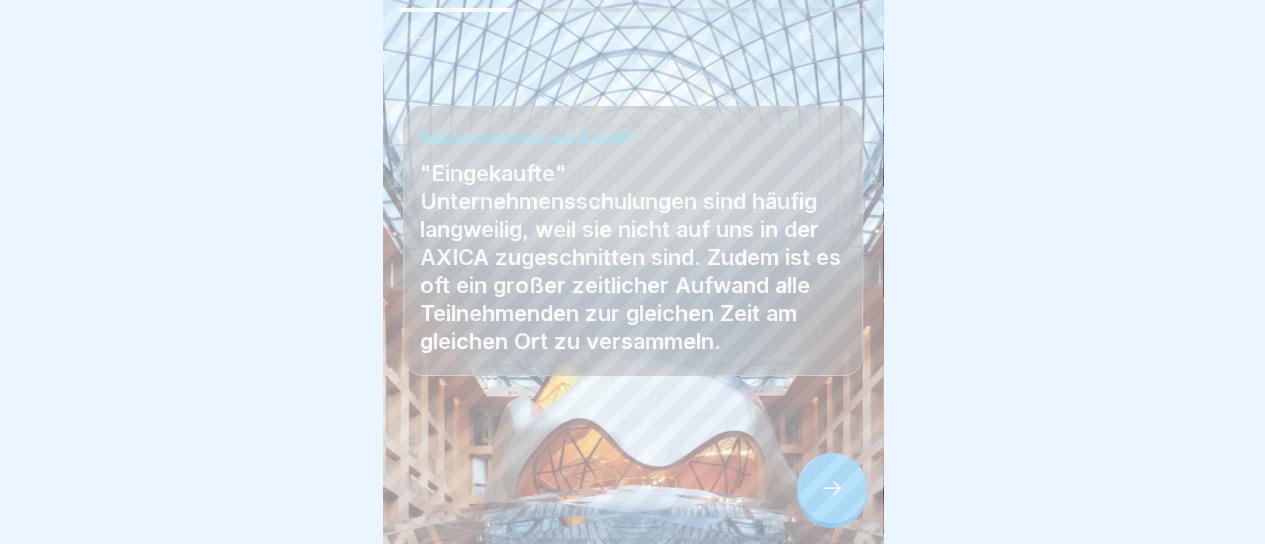 click at bounding box center (832, 488) 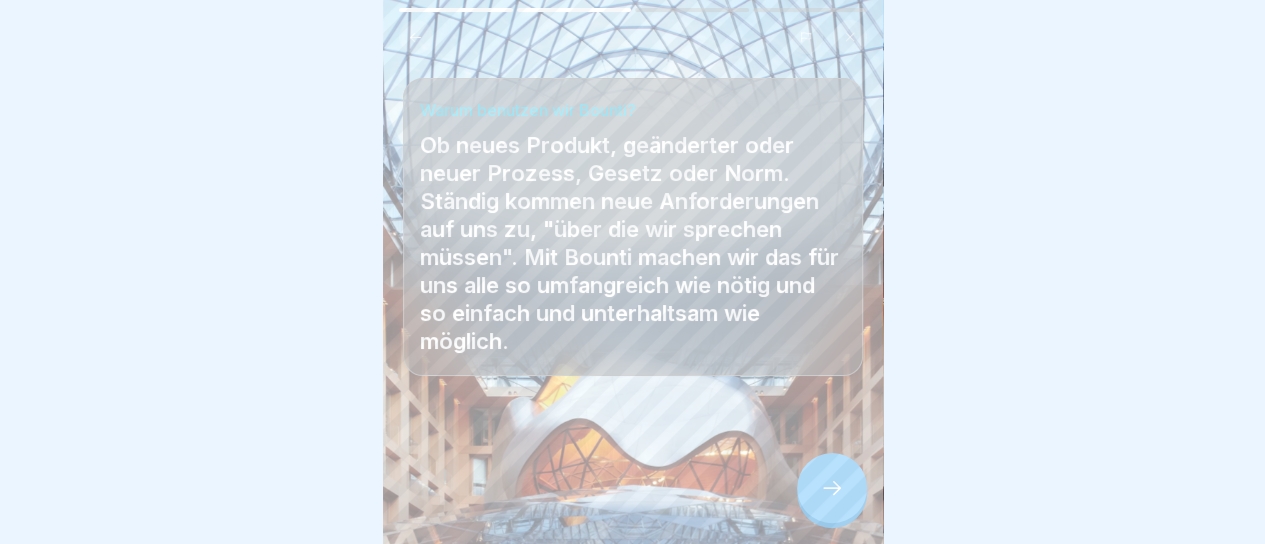 click 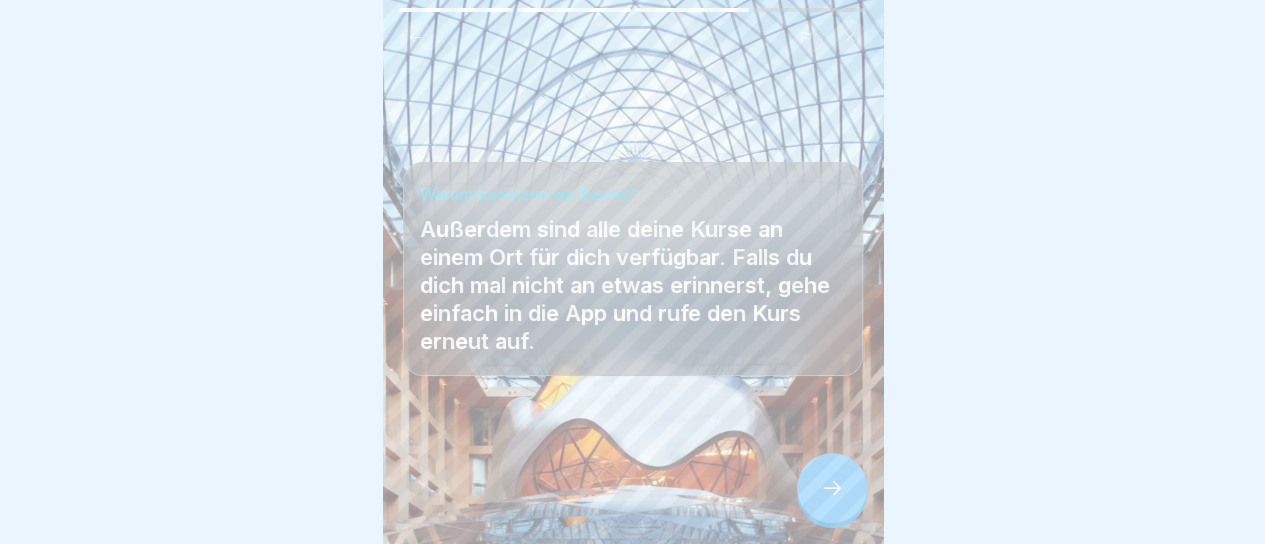 click 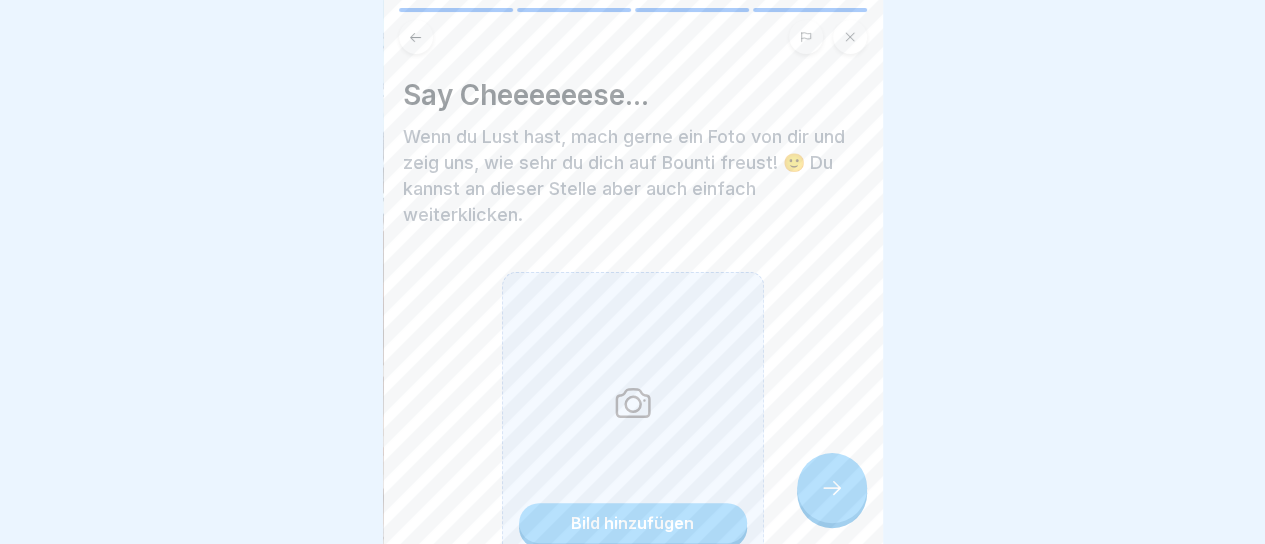 click 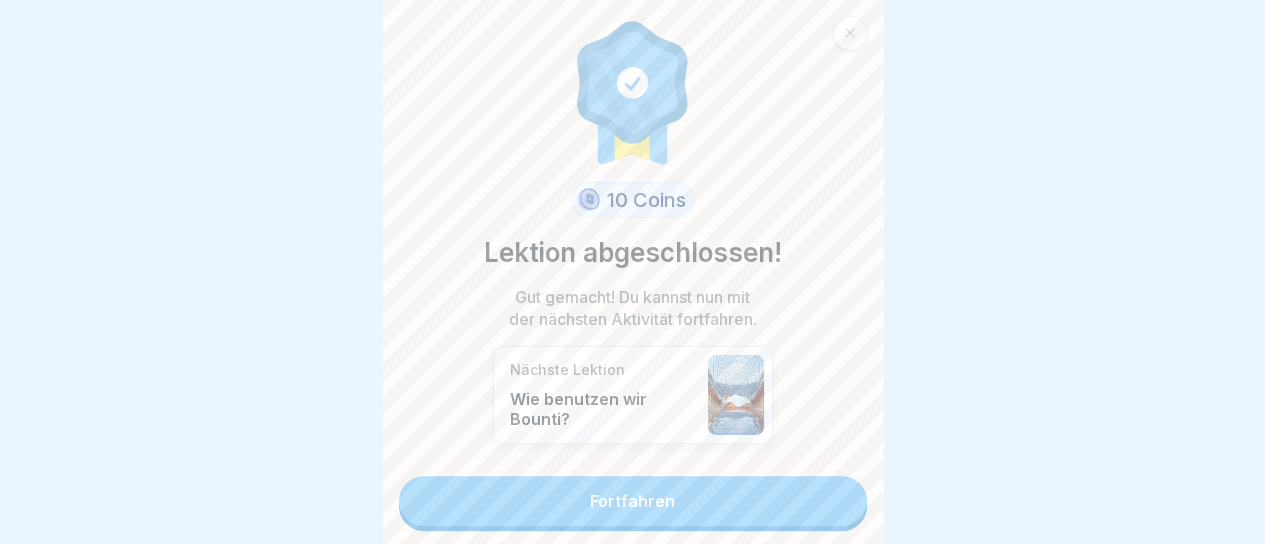 click on "Fortfahren" at bounding box center (633, 501) 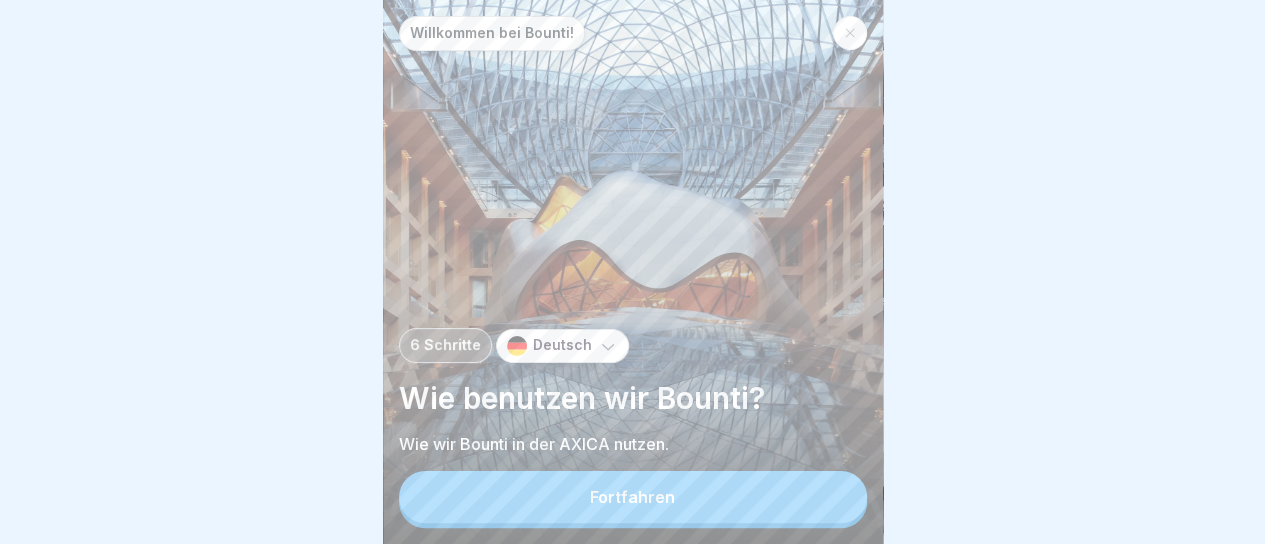scroll, scrollTop: 15, scrollLeft: 0, axis: vertical 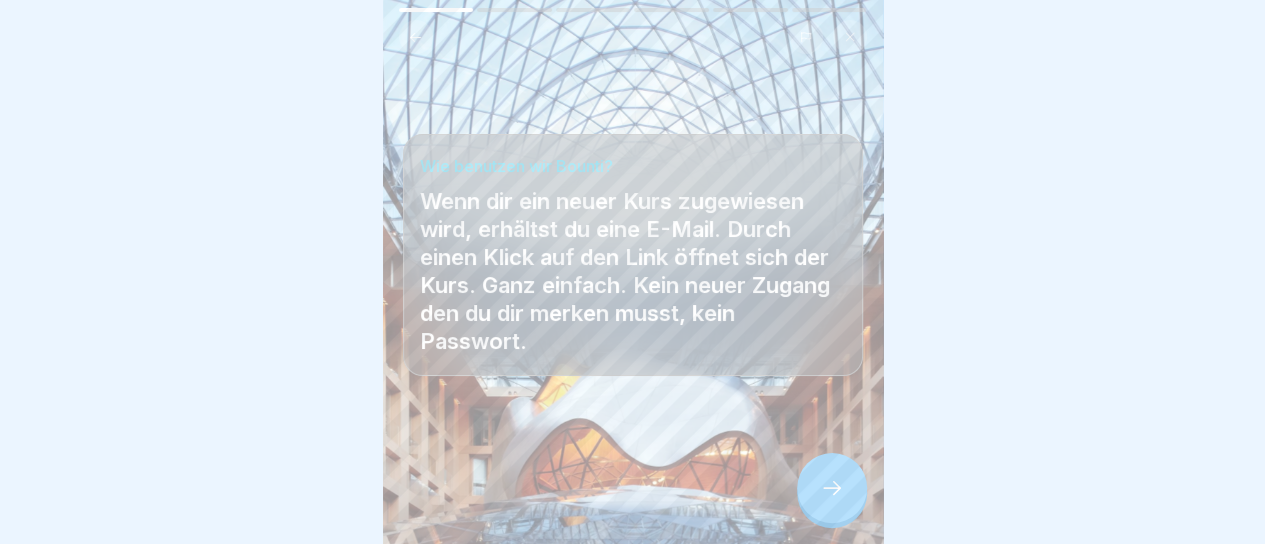 click 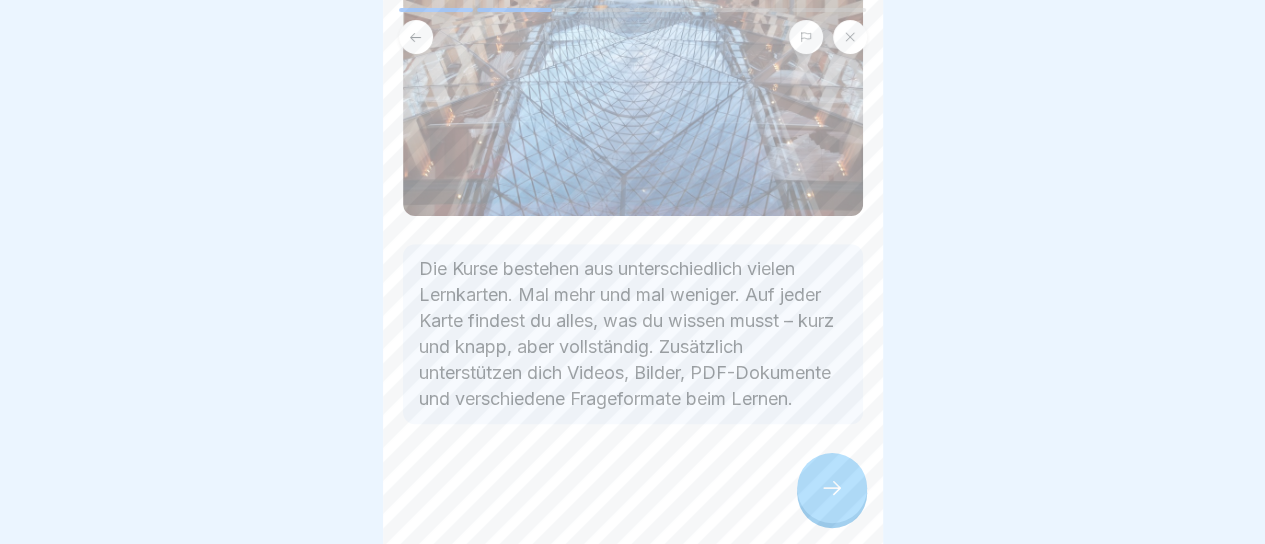 scroll, scrollTop: 453, scrollLeft: 0, axis: vertical 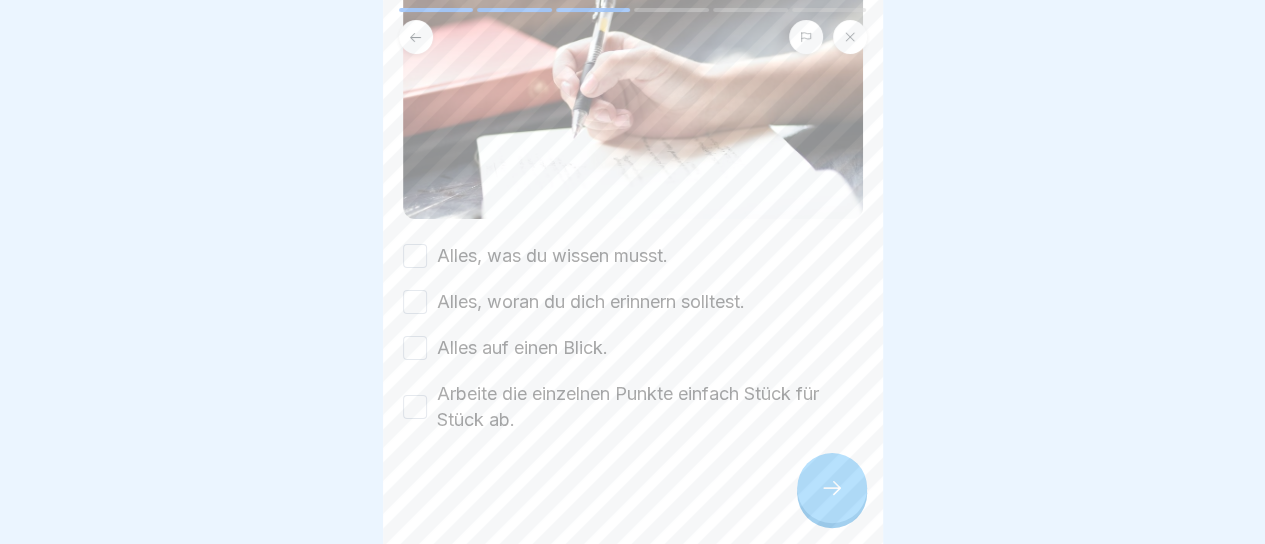 click on "Alles, was du wissen musst." at bounding box center (415, 256) 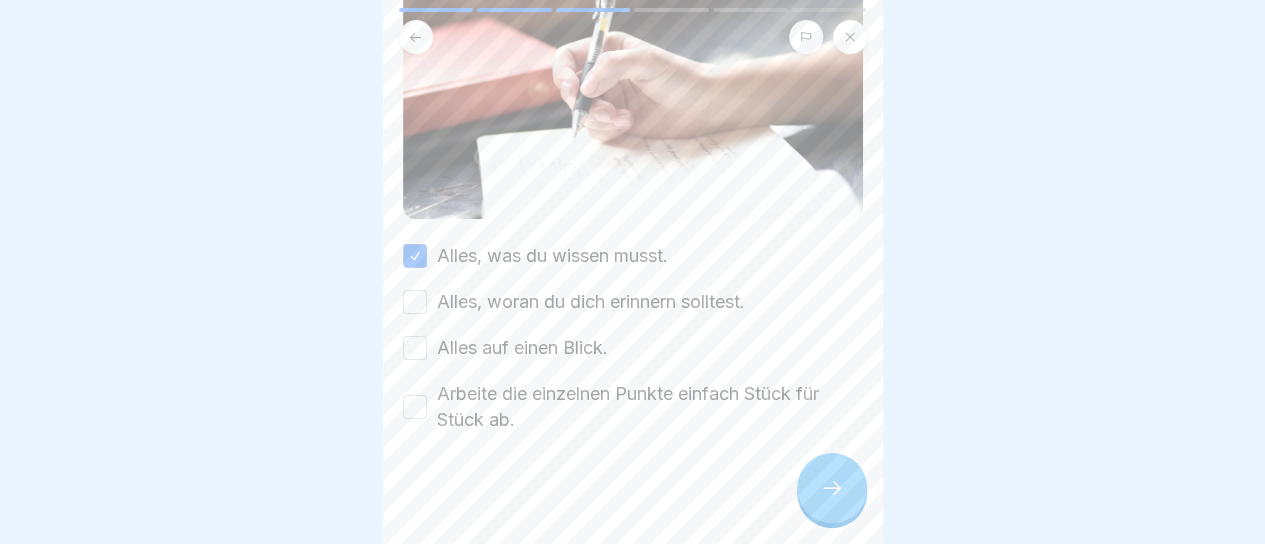 click on "Alles, woran du dich erinnern solltest." at bounding box center [415, 302] 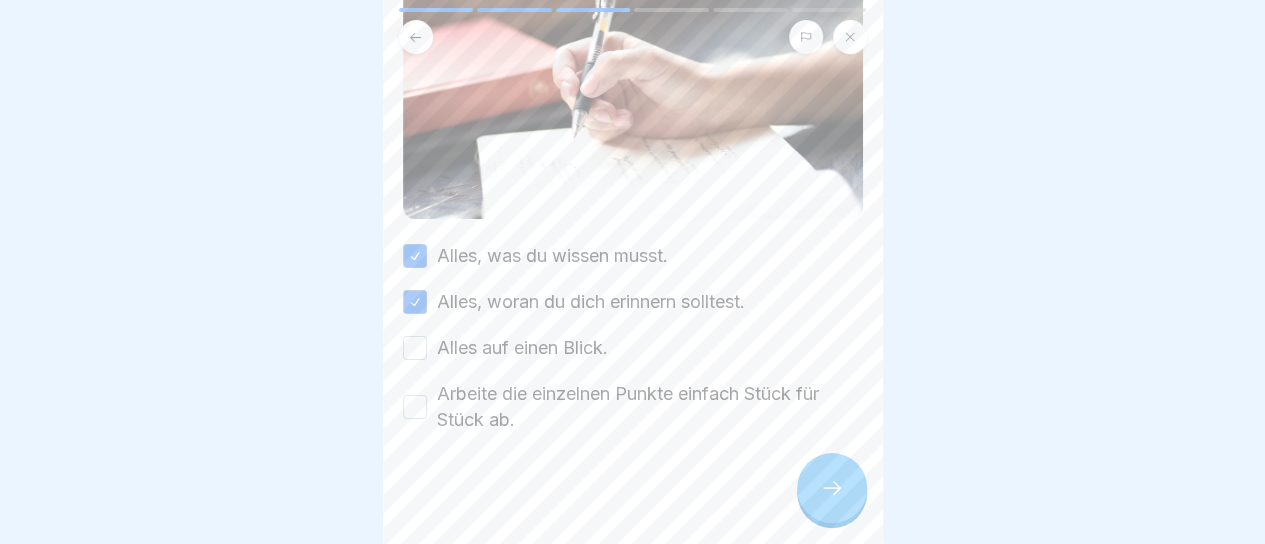 click on "Alles auf einen Blick." at bounding box center (415, 348) 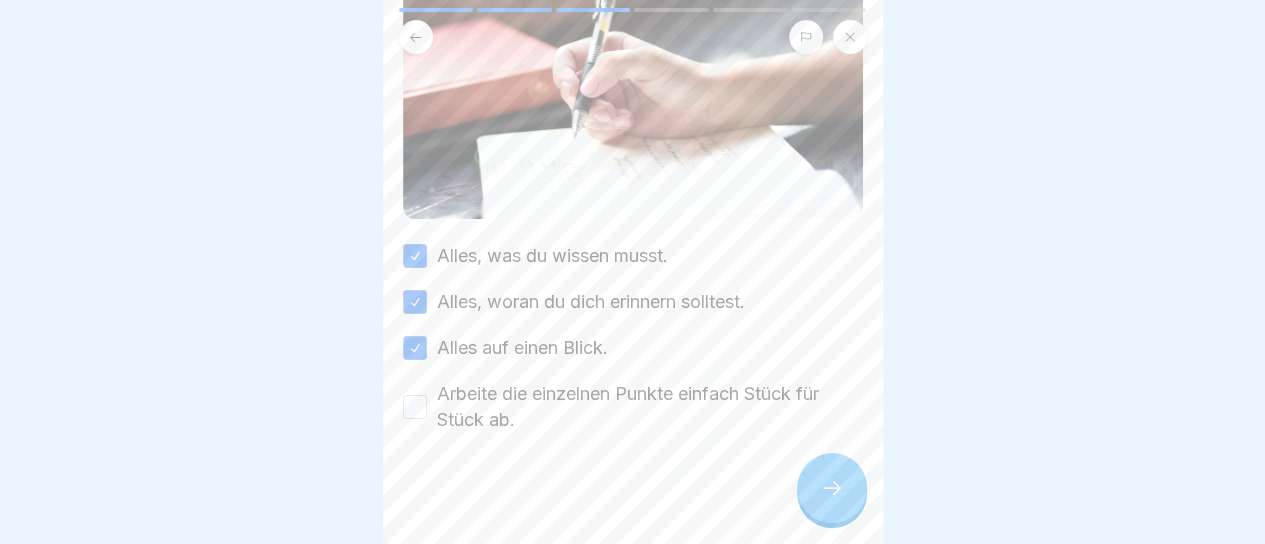 click on "Arbeite die einzelnen Punkte einfach Stück für Stück ab." at bounding box center (415, 407) 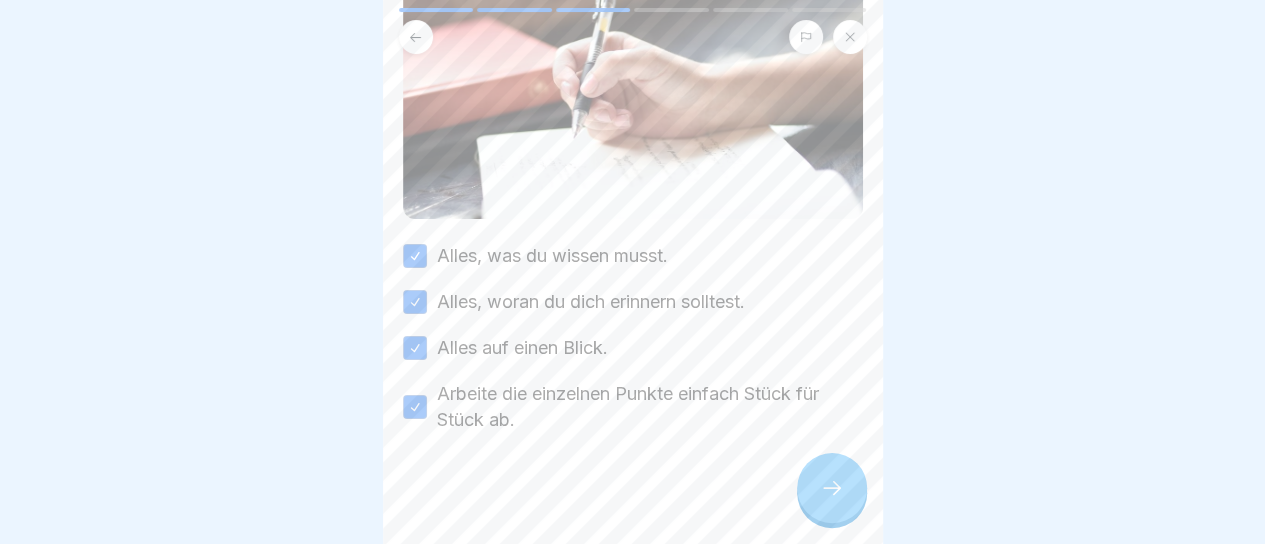 click 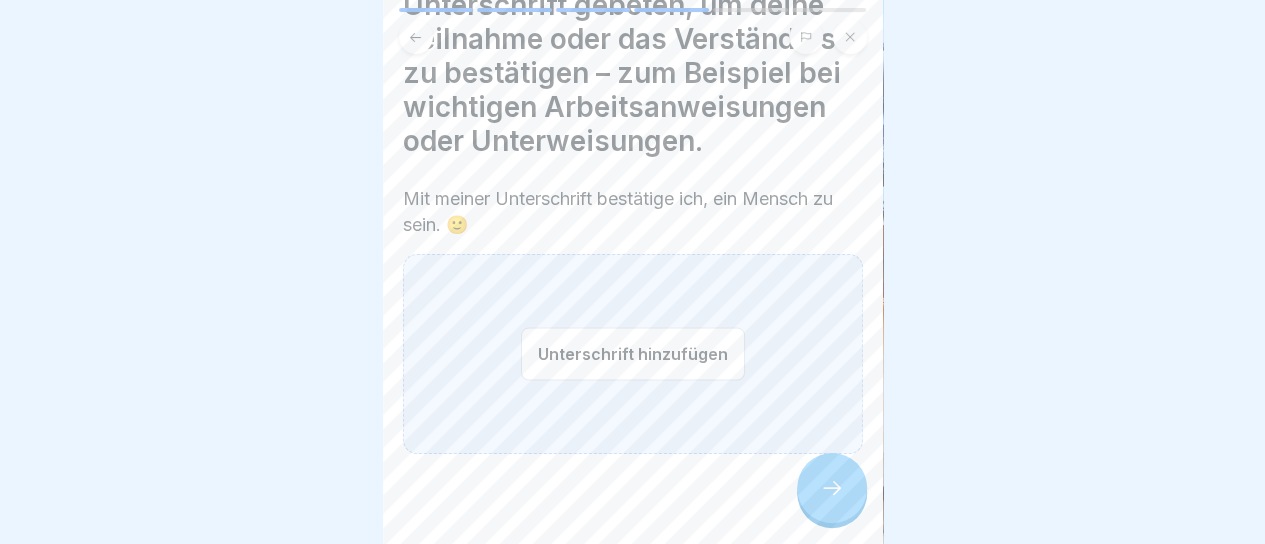 scroll, scrollTop: 188, scrollLeft: 0, axis: vertical 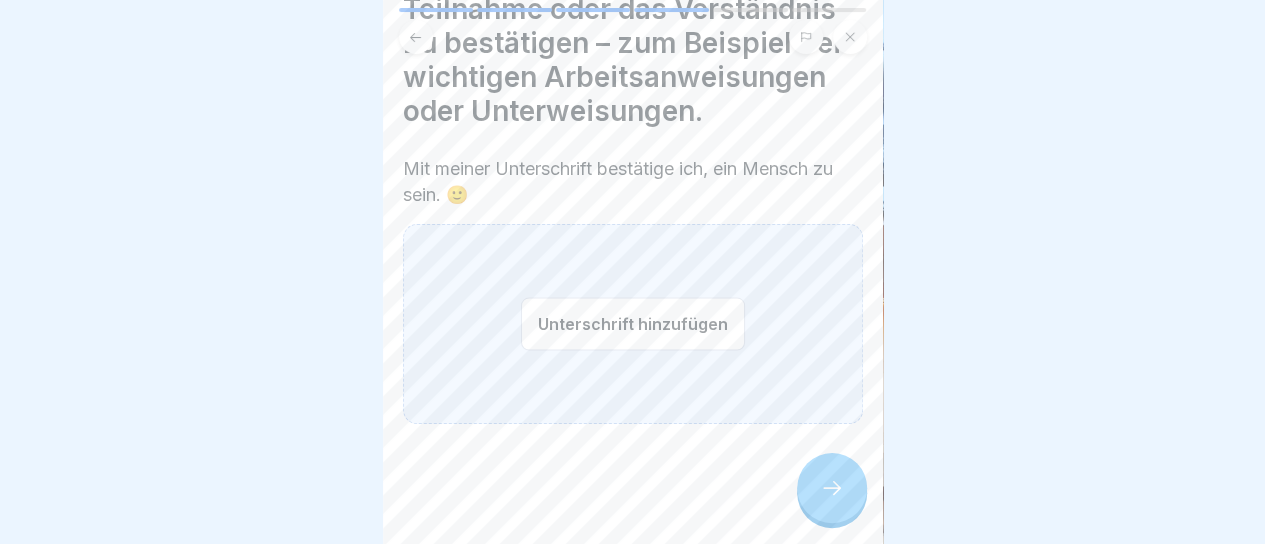 click on "Unterschrift hinzufügen" at bounding box center (633, 323) 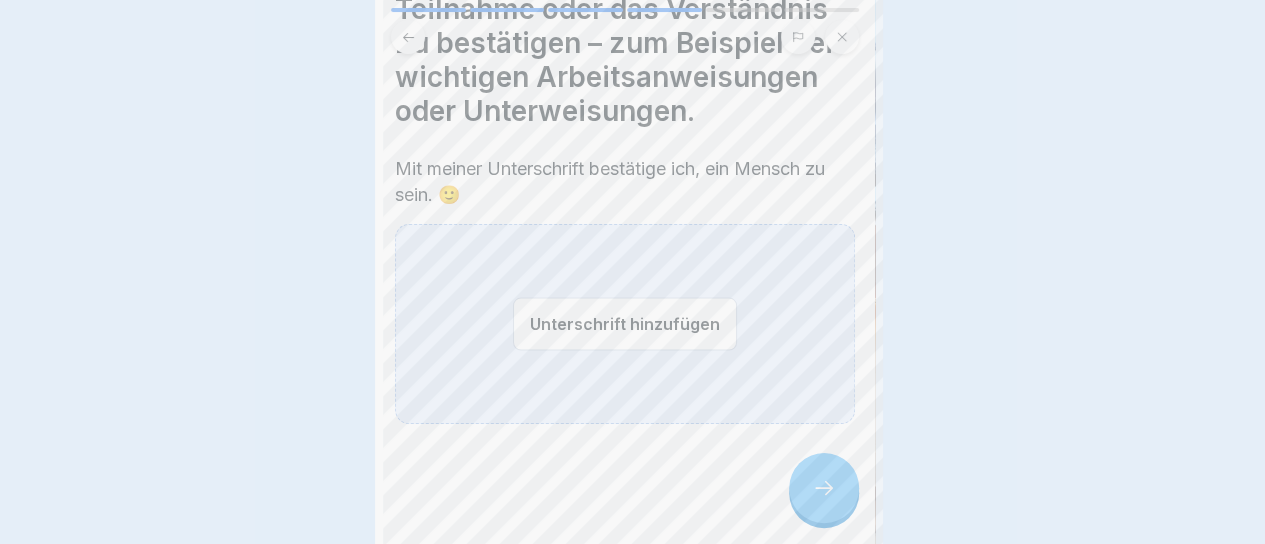 scroll, scrollTop: 0, scrollLeft: 0, axis: both 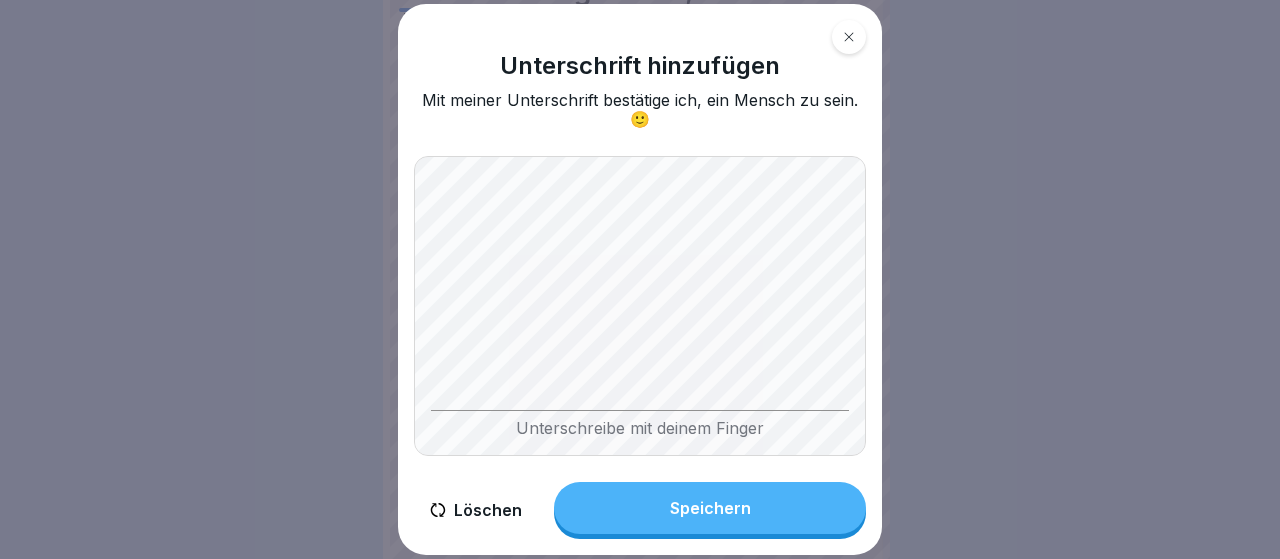 click on "Speichern" at bounding box center [710, 508] 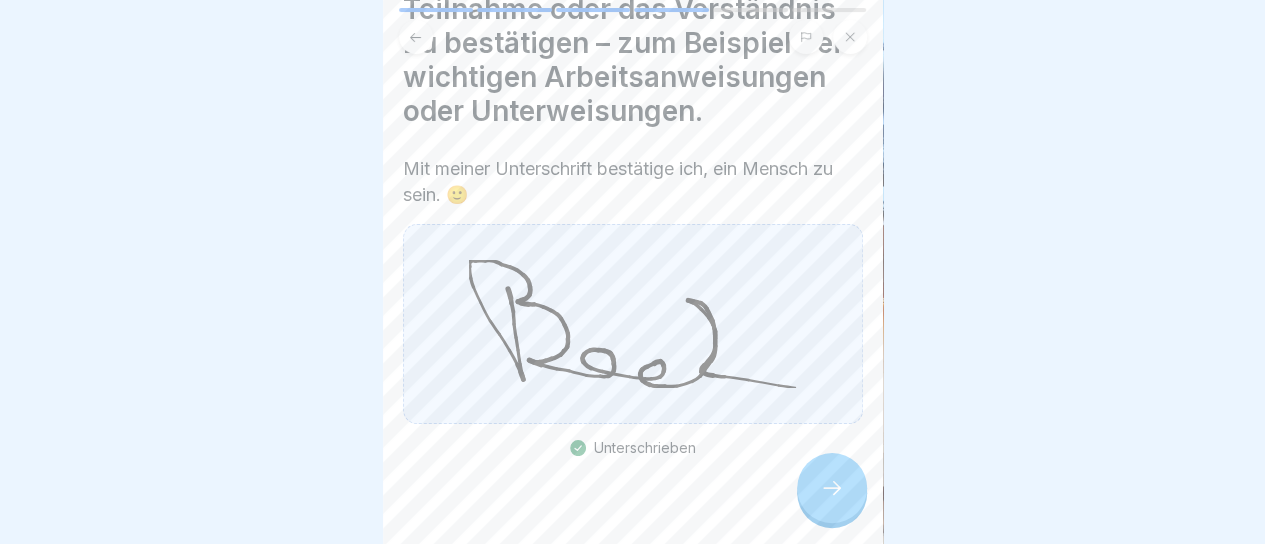 click 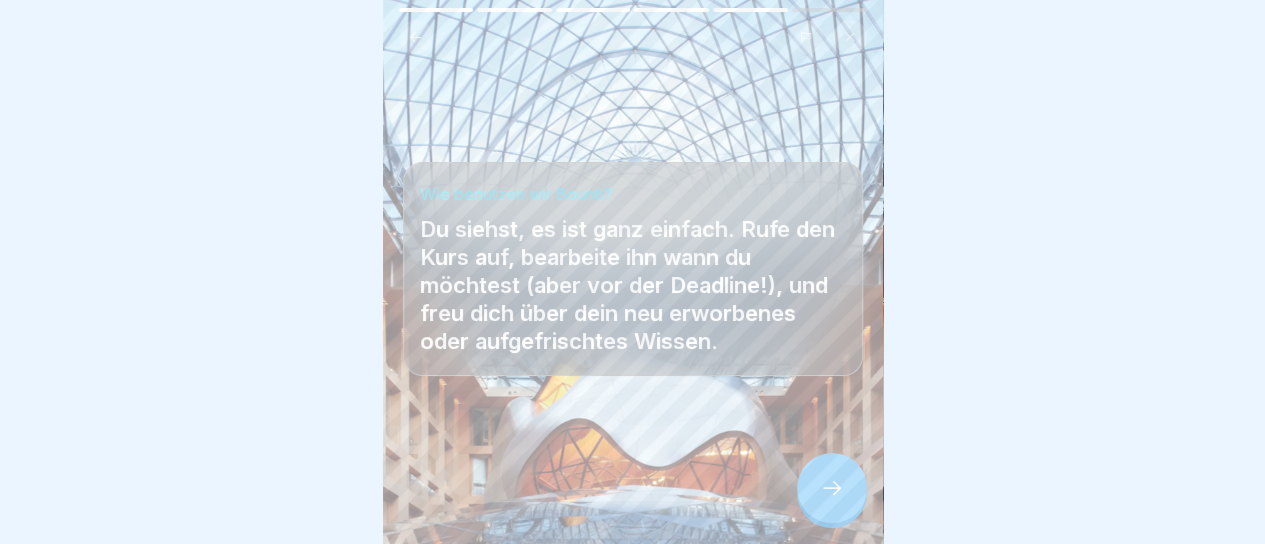 scroll, scrollTop: 15, scrollLeft: 0, axis: vertical 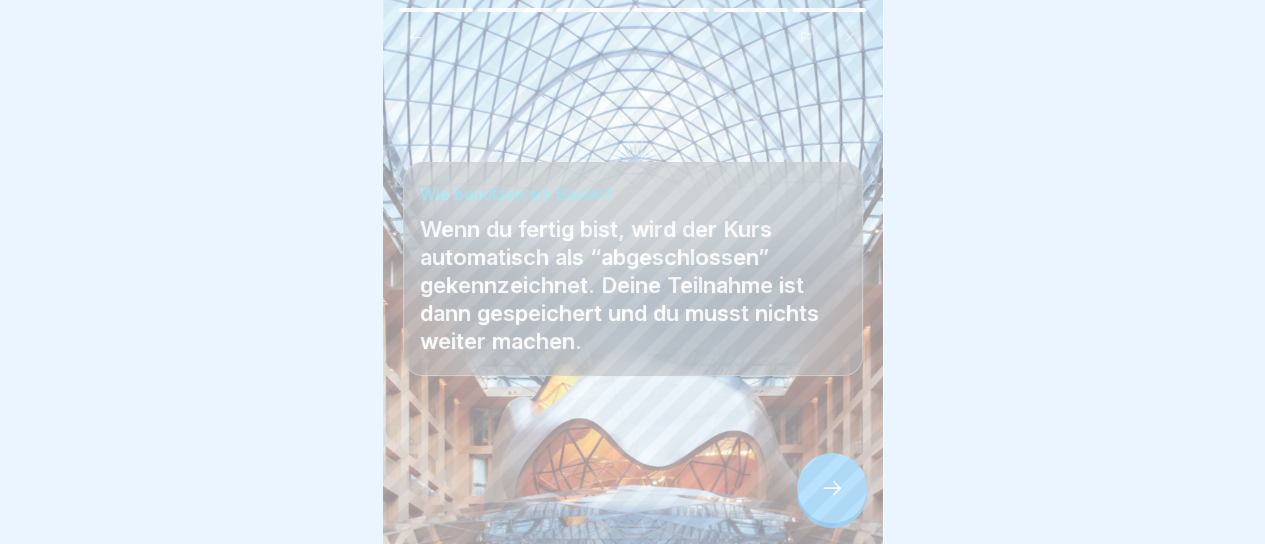 click 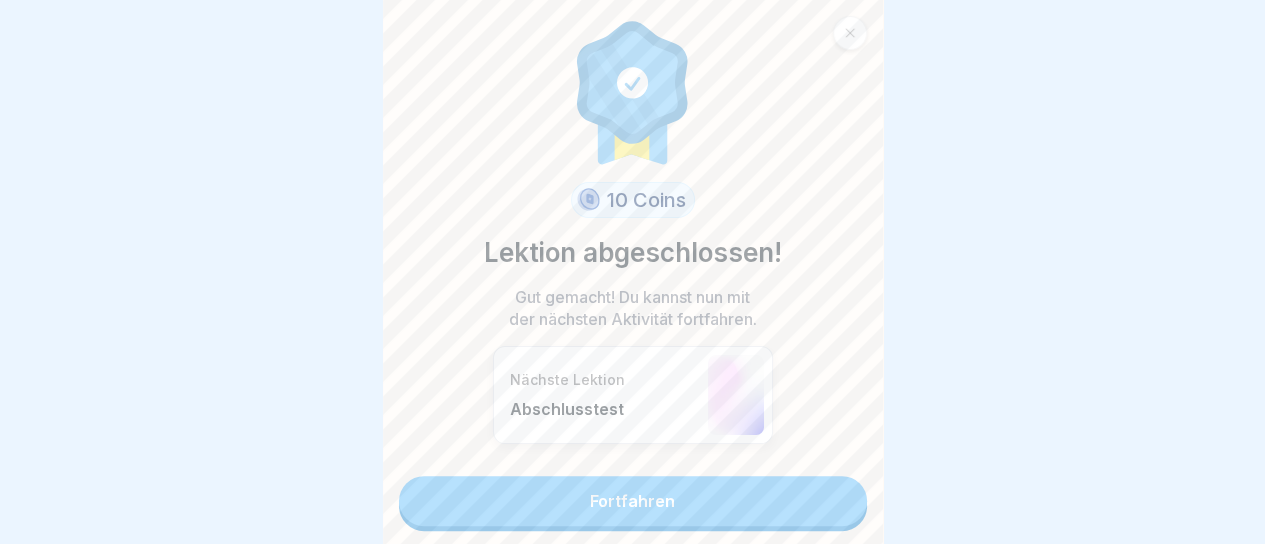 click on "Fortfahren" at bounding box center (633, 501) 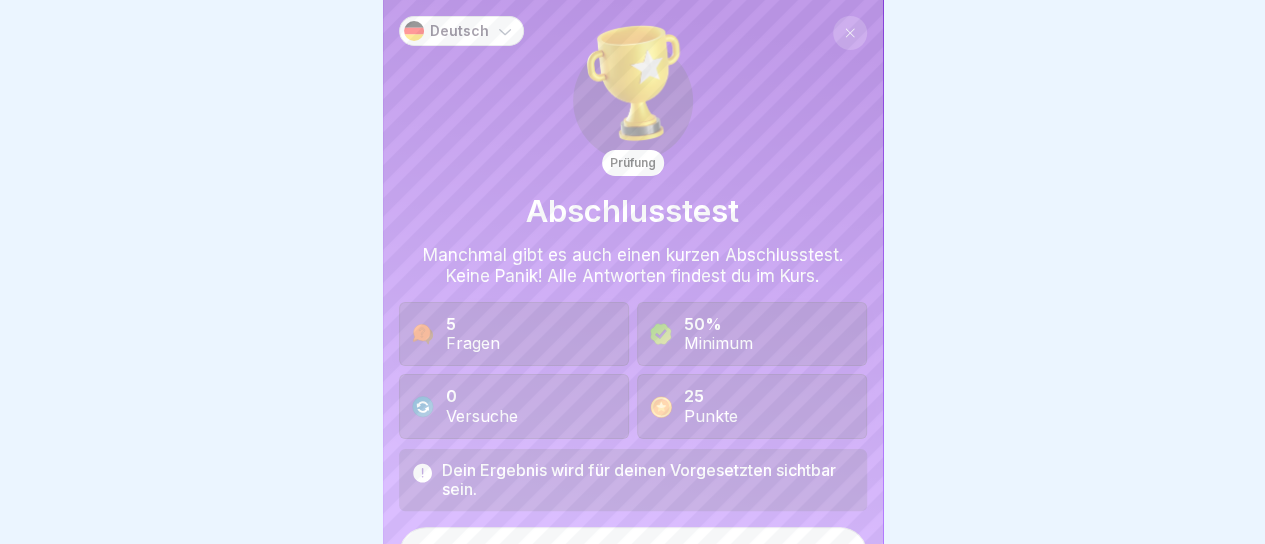 scroll, scrollTop: 0, scrollLeft: 0, axis: both 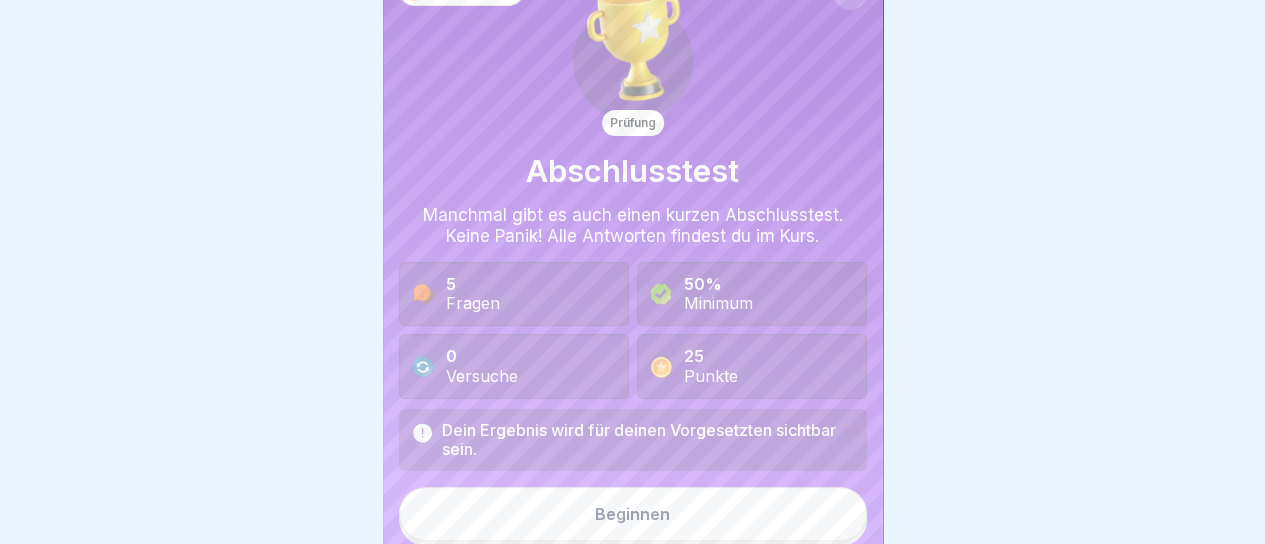 click on "Beginnen" at bounding box center [633, 514] 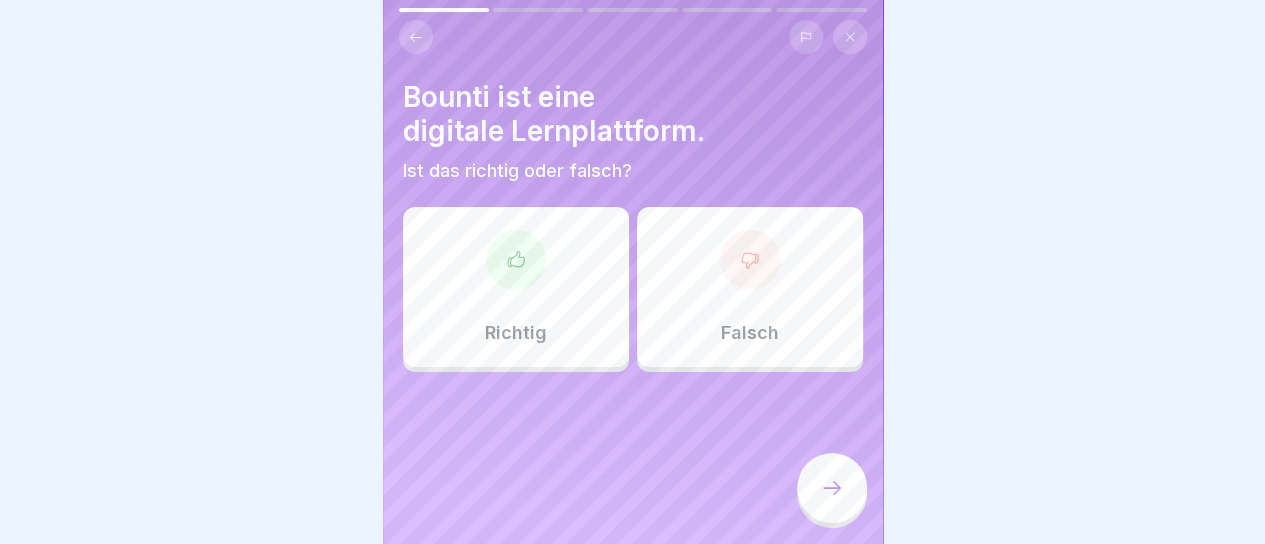 click at bounding box center [516, 260] 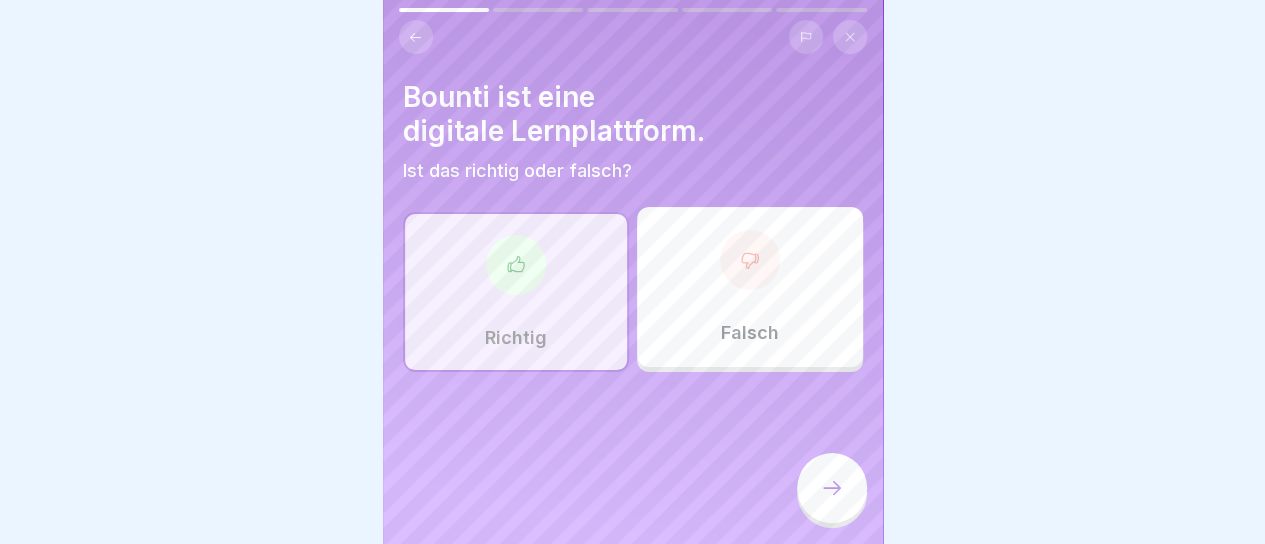 click 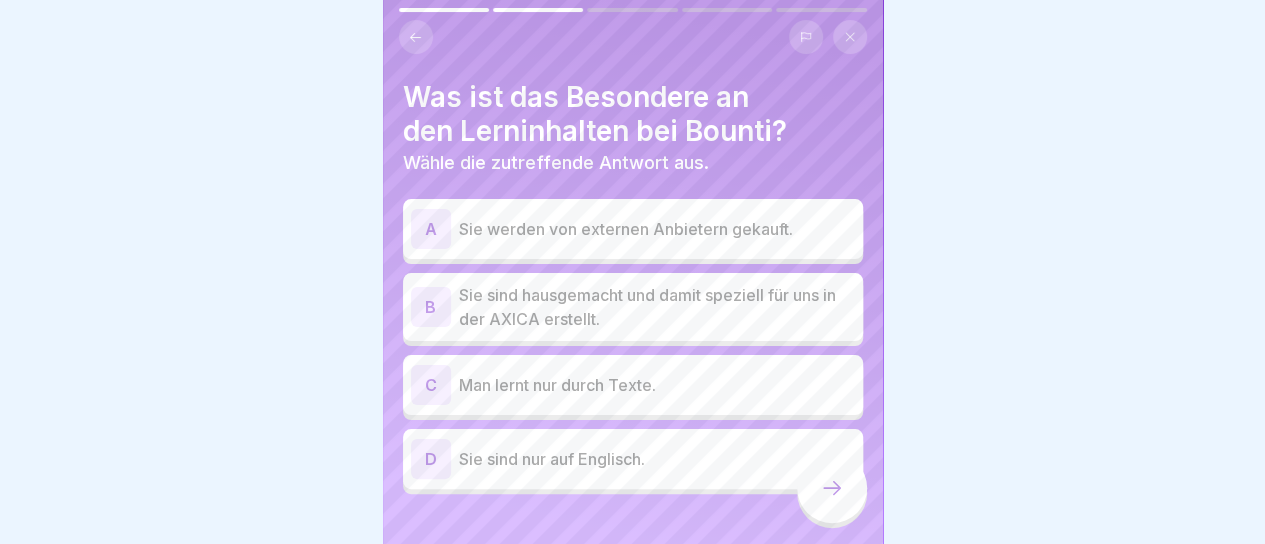 click on "Sie sind hausgemacht und damit speziell für uns in der AXICA erstellt." at bounding box center [657, 307] 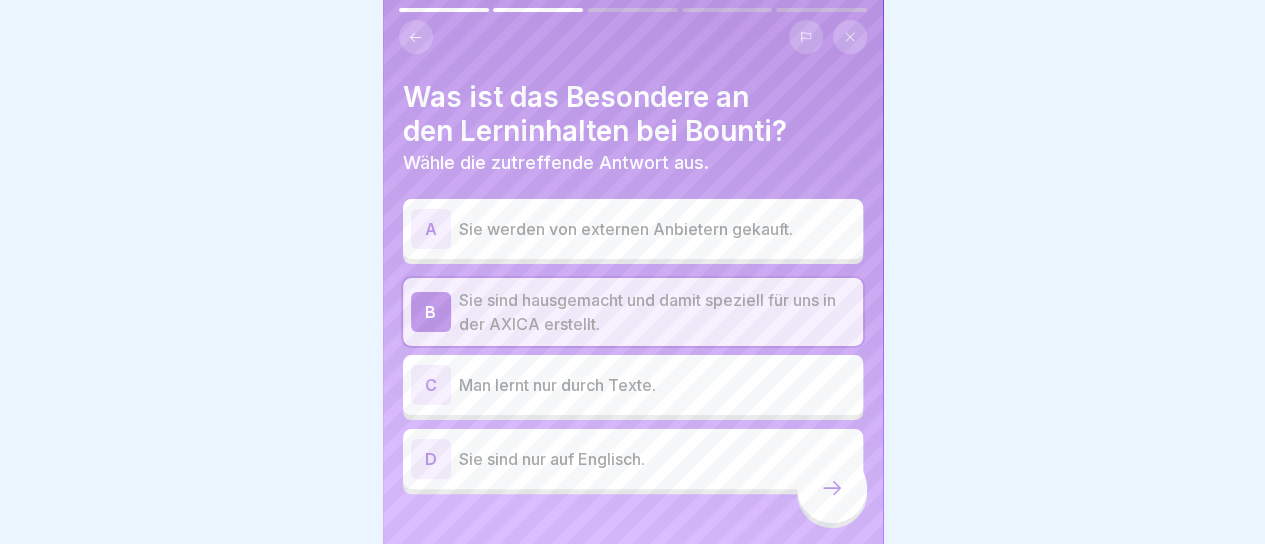 click 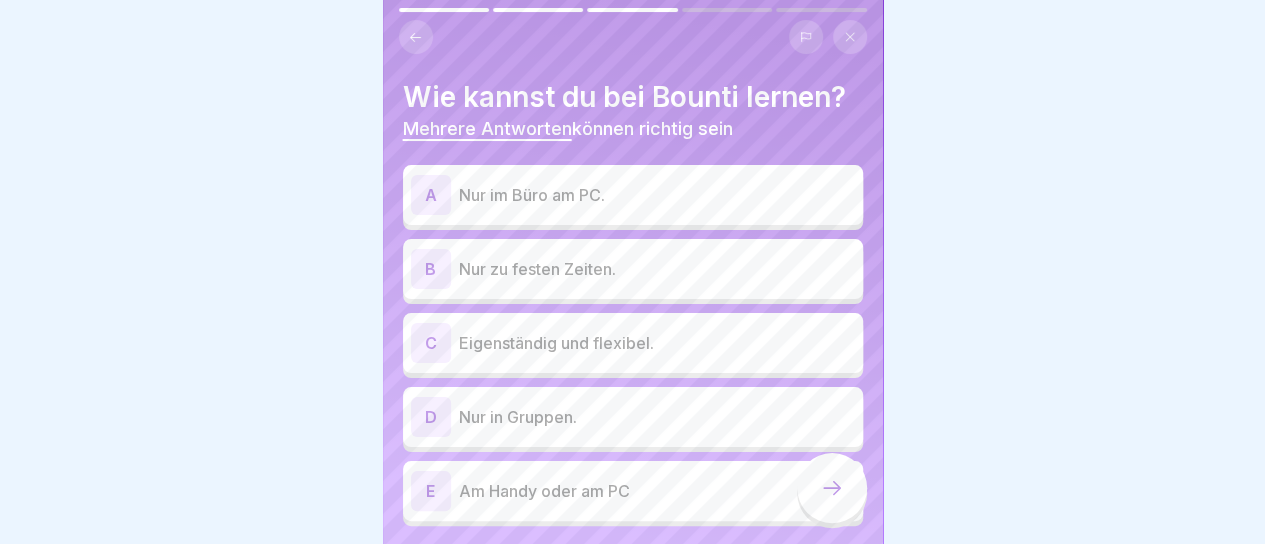 click on "Eigenständig und flexibel." at bounding box center [657, 343] 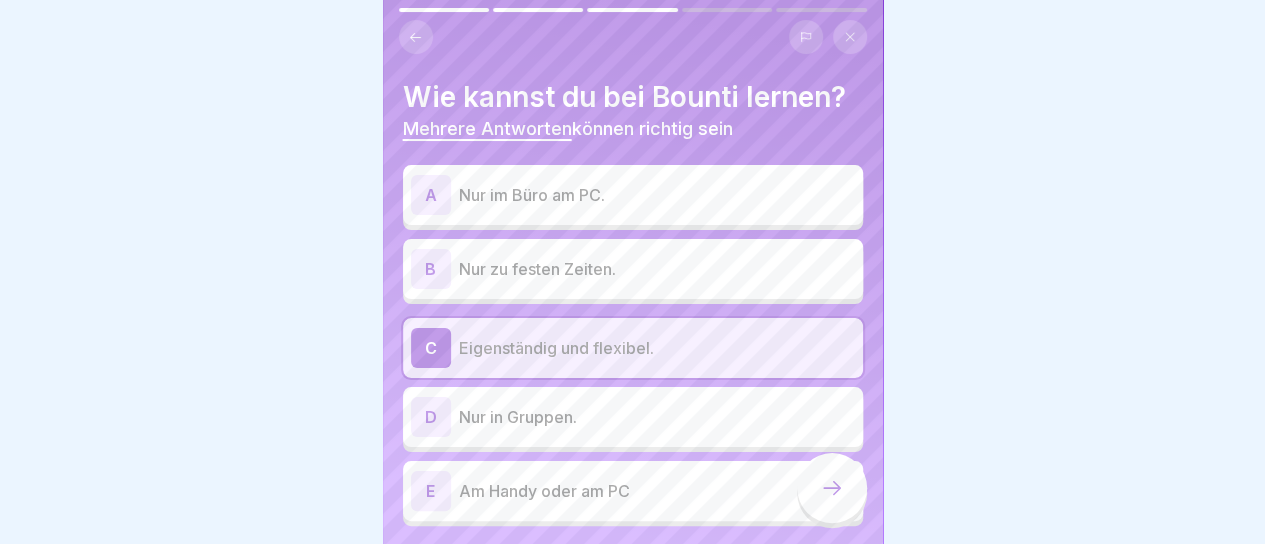 click on "Am Handy oder am PC" at bounding box center [657, 491] 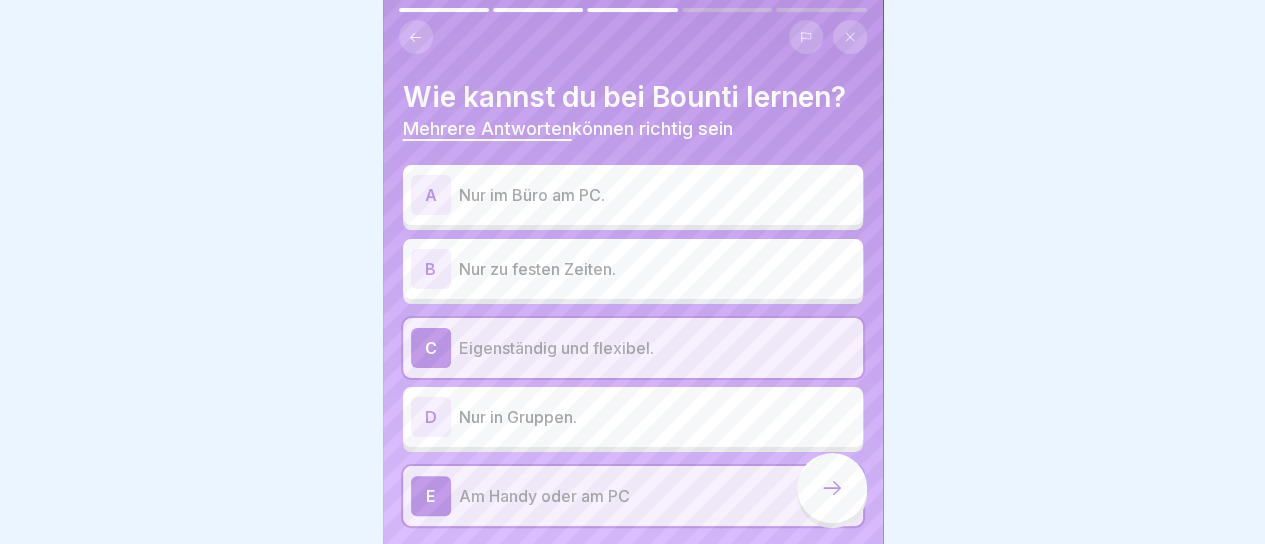 click 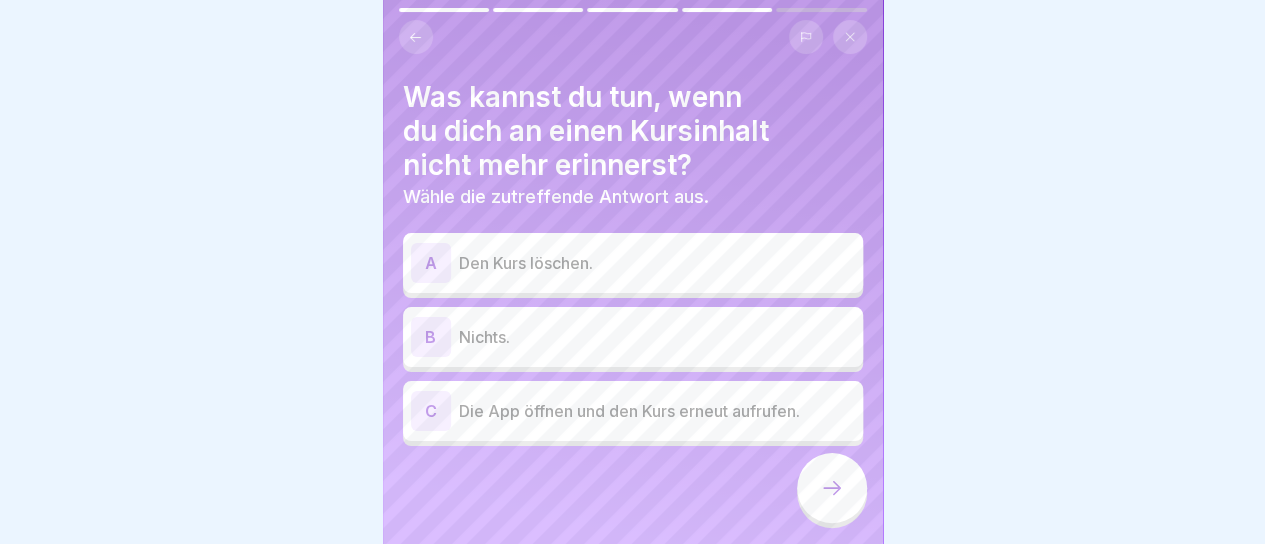 click on "Die App öffnen und den Kurs erneut aufrufen." at bounding box center (657, 411) 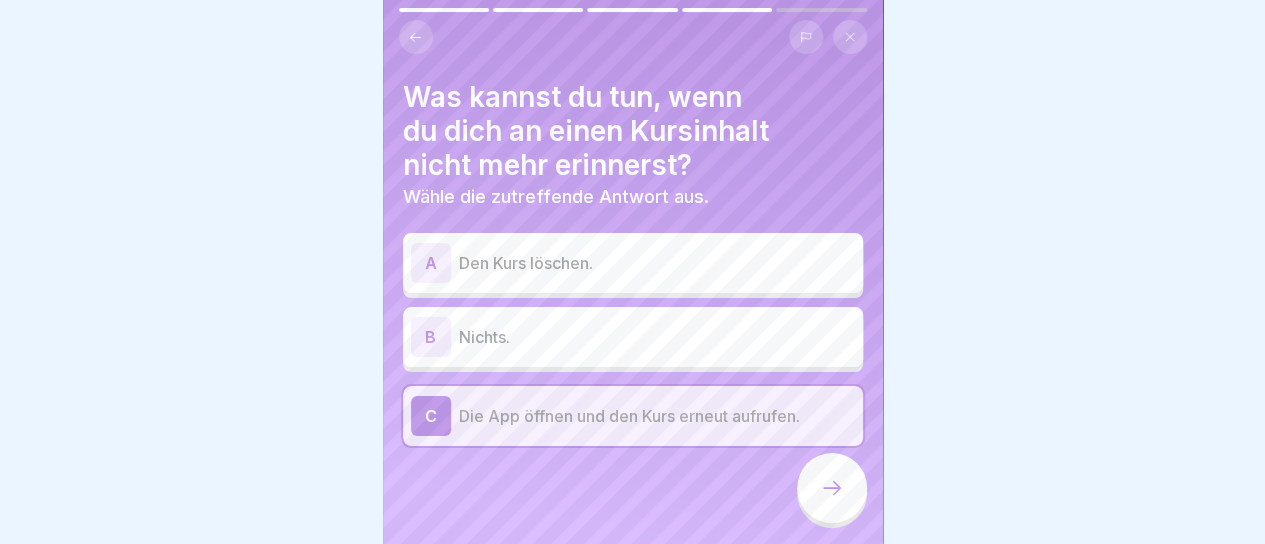 click 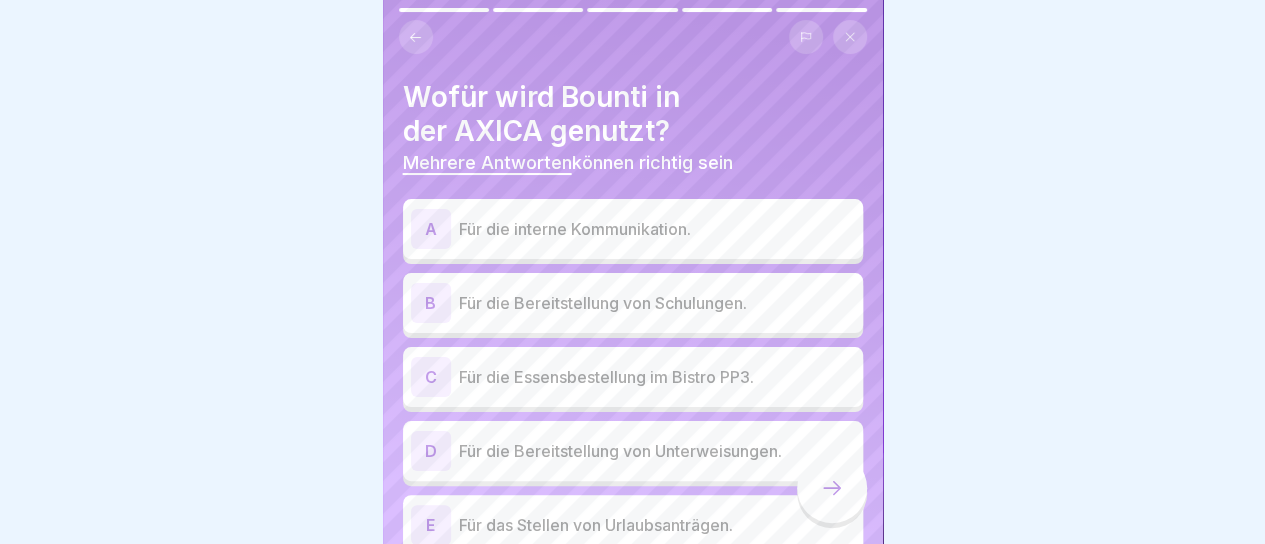 click on "Für die interne Kommunikation." at bounding box center [657, 229] 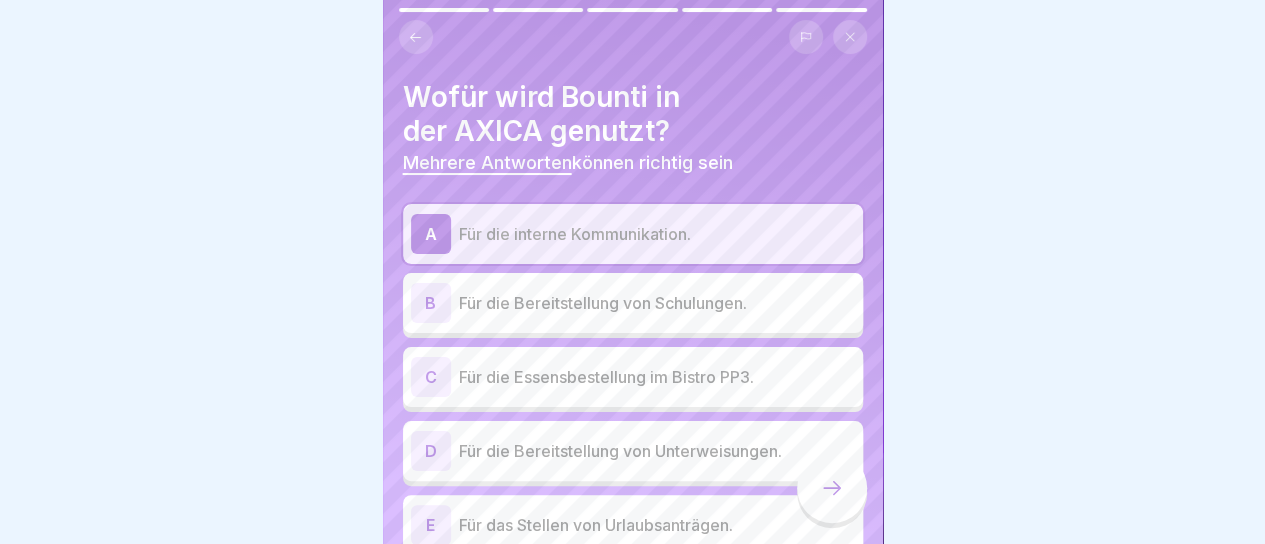 click on "Für die Bereitstellung von Schulungen." at bounding box center (657, 303) 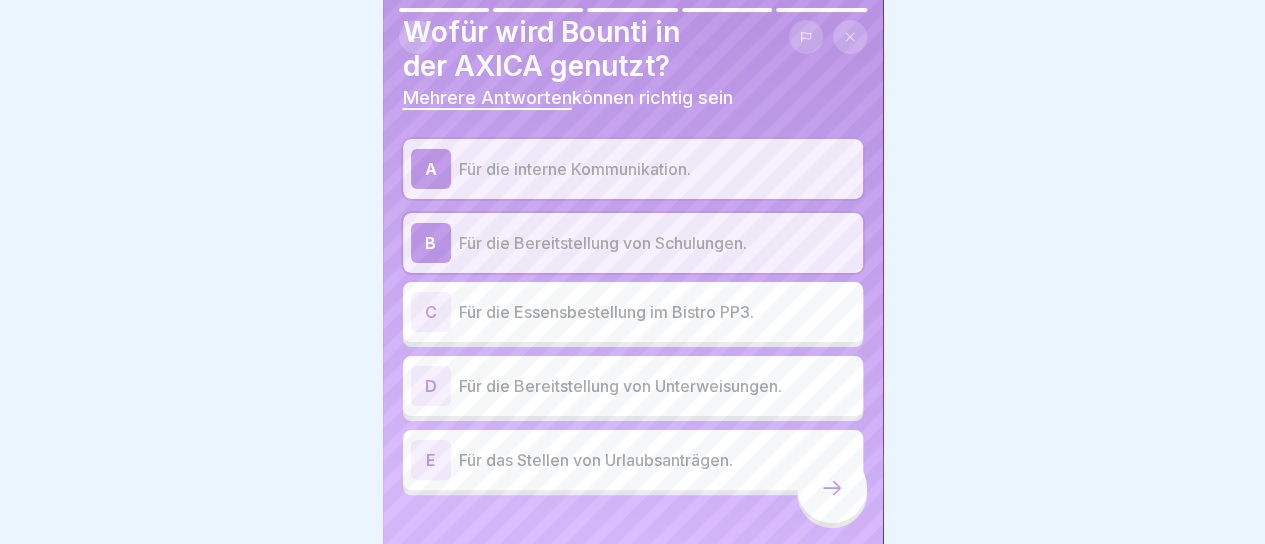 scroll, scrollTop: 95, scrollLeft: 0, axis: vertical 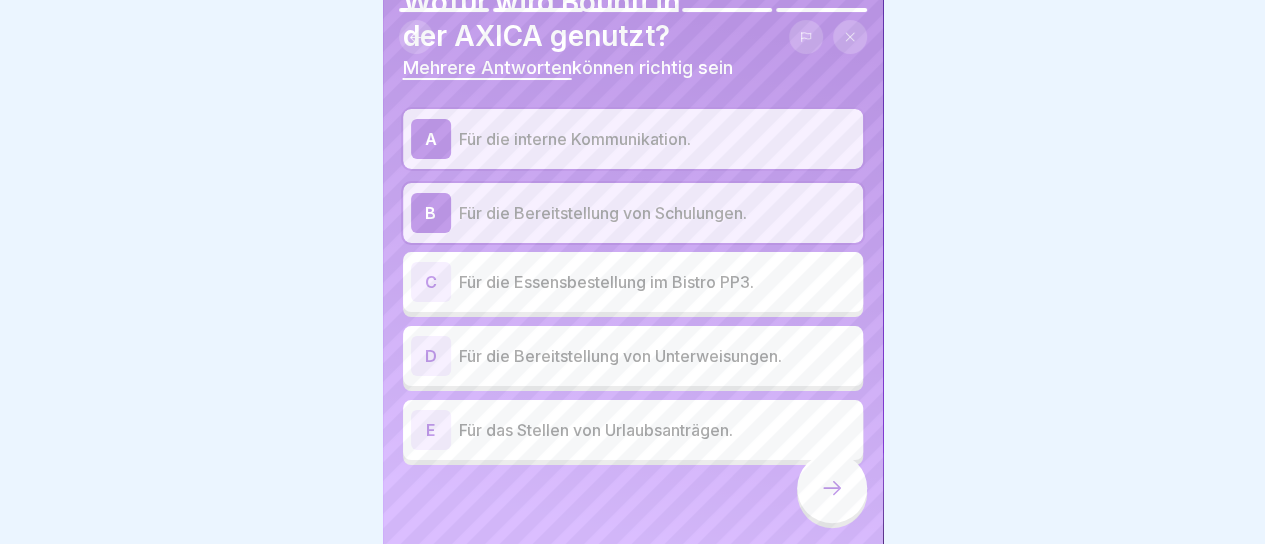 click on "D Für die Bereitstellung von Unterweisungen." at bounding box center (633, 356) 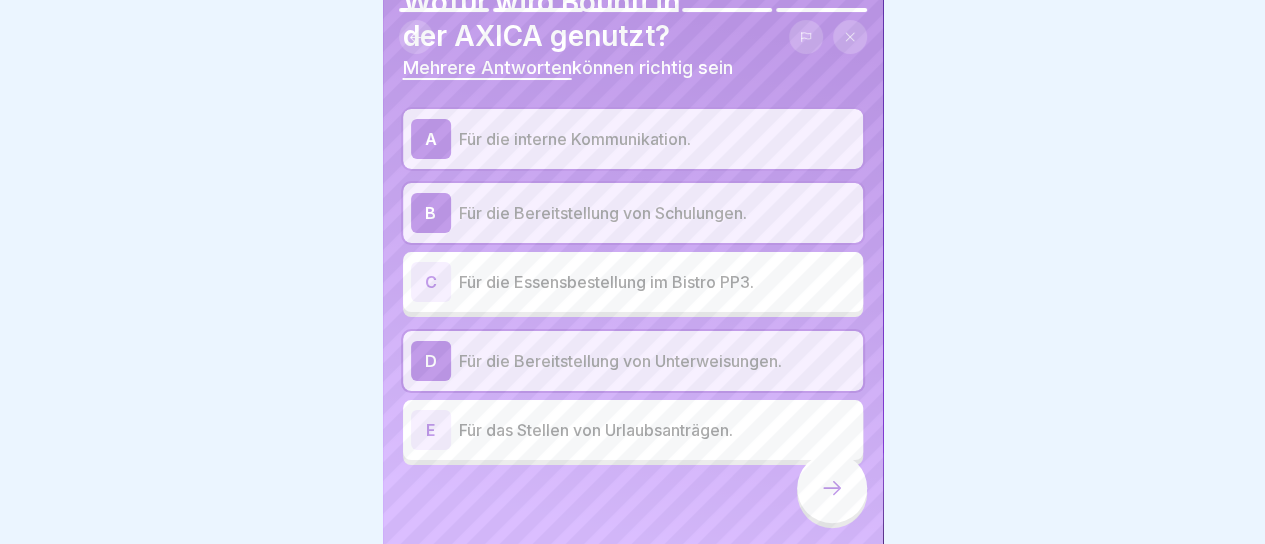 click 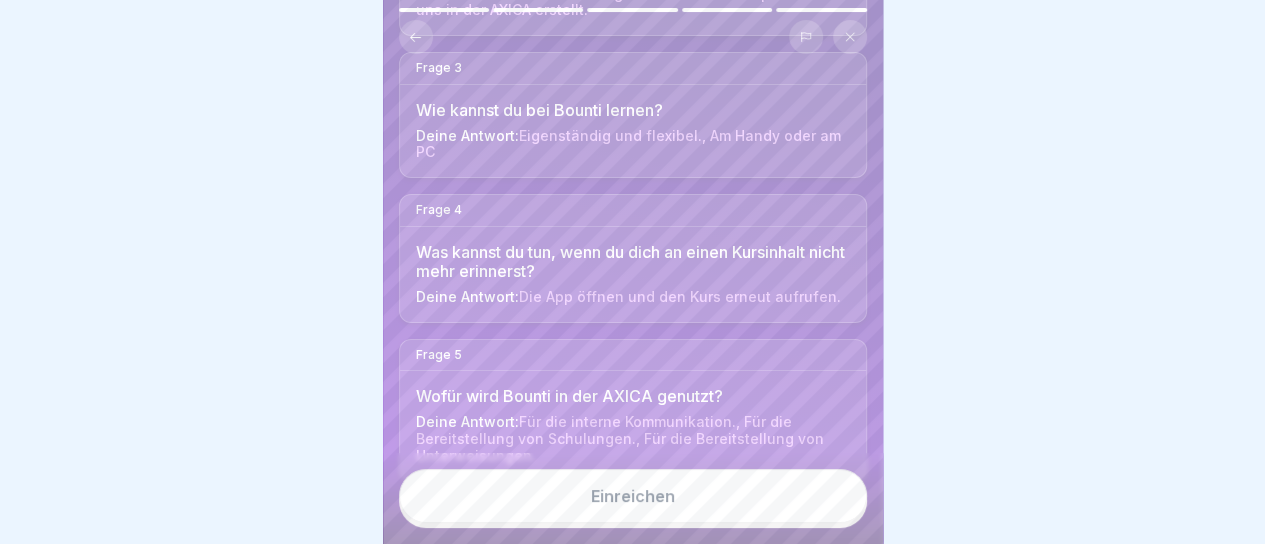 scroll, scrollTop: 442, scrollLeft: 0, axis: vertical 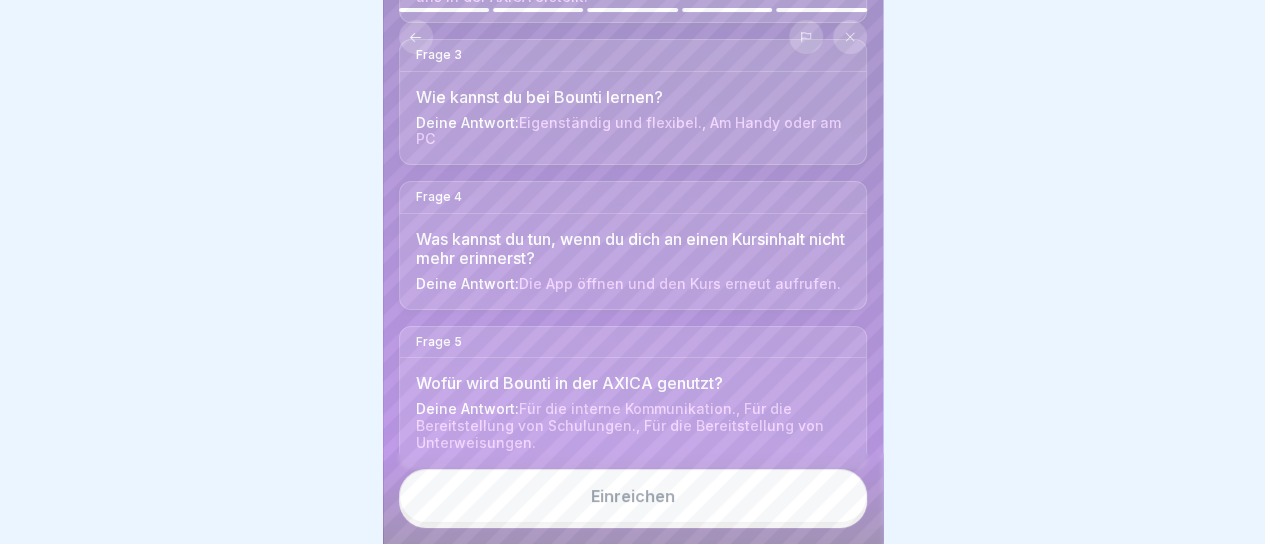 click on "Einreichen" at bounding box center [633, 496] 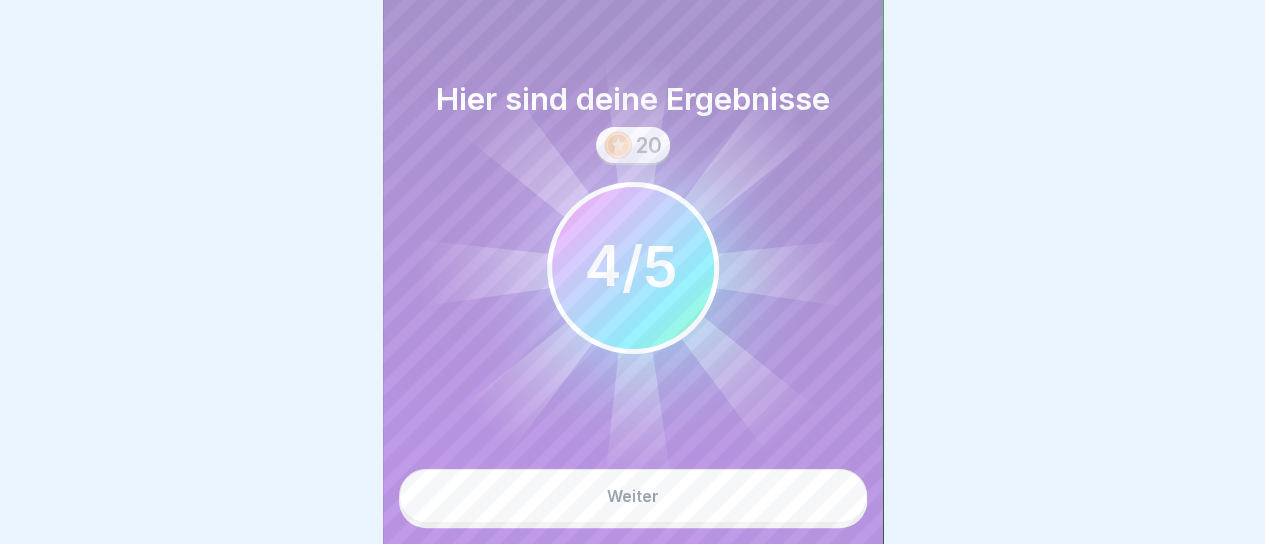 click on "Weiter" at bounding box center [633, 496] 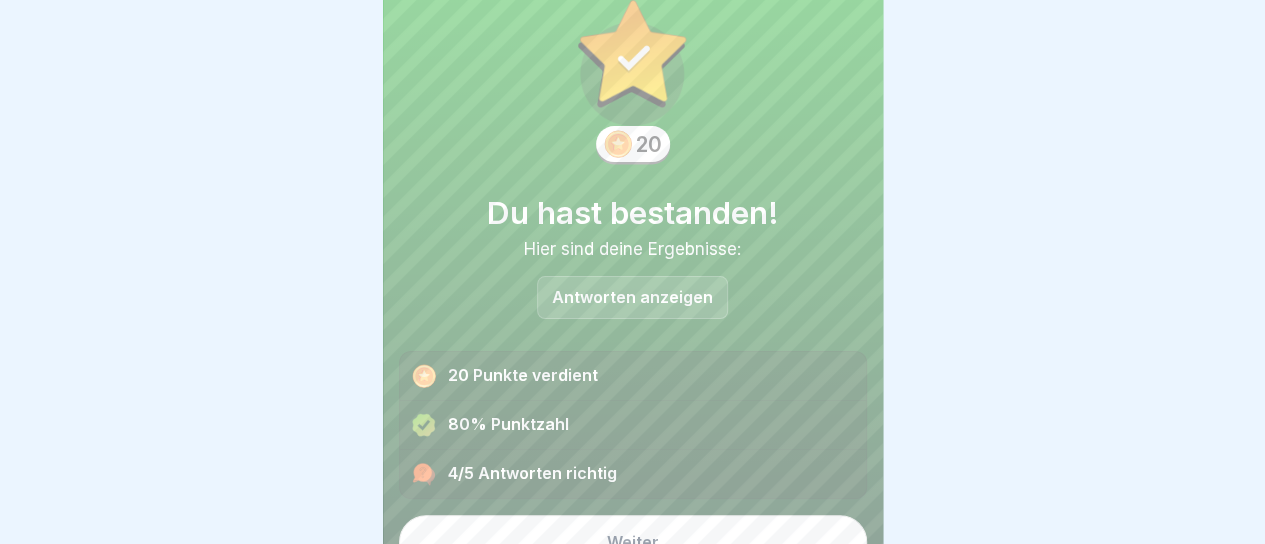 scroll, scrollTop: 80, scrollLeft: 0, axis: vertical 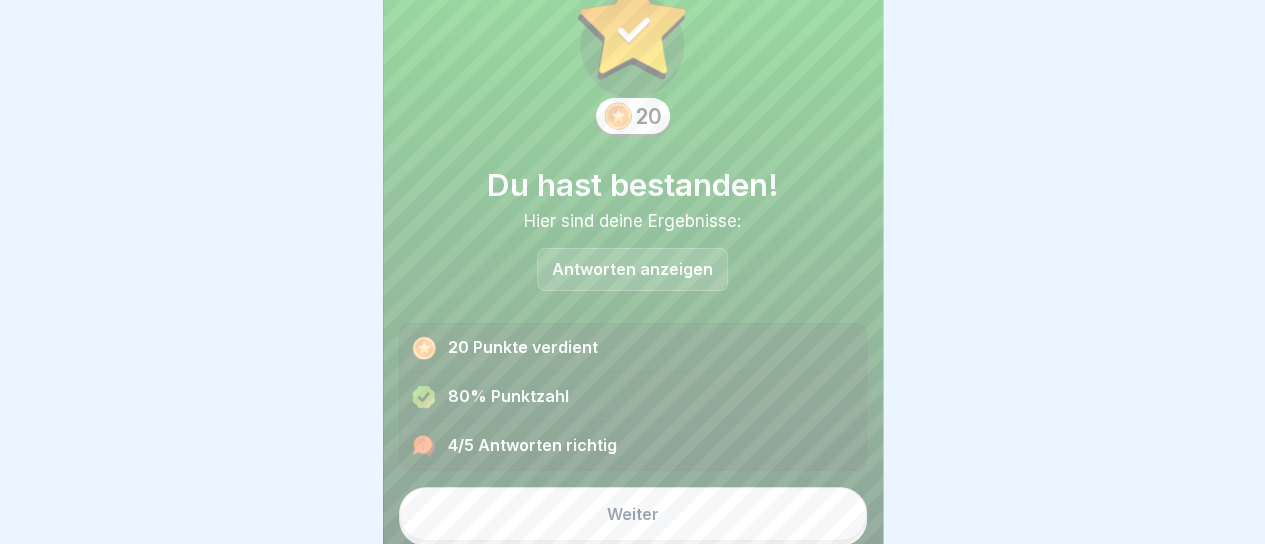 click on "Weiter" at bounding box center (633, 514) 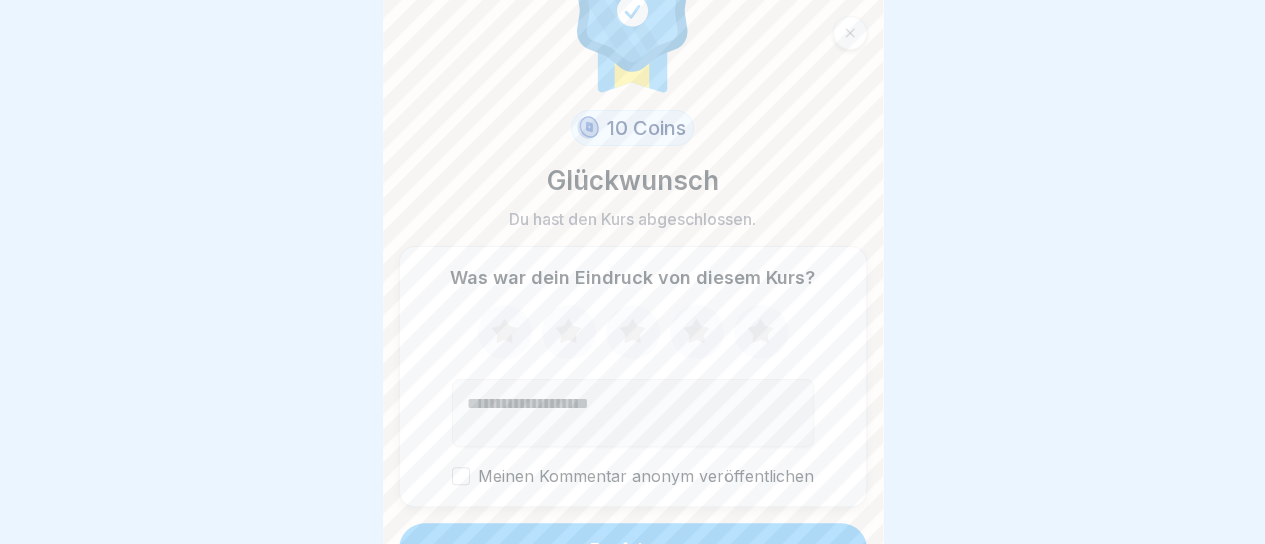 scroll, scrollTop: 106, scrollLeft: 0, axis: vertical 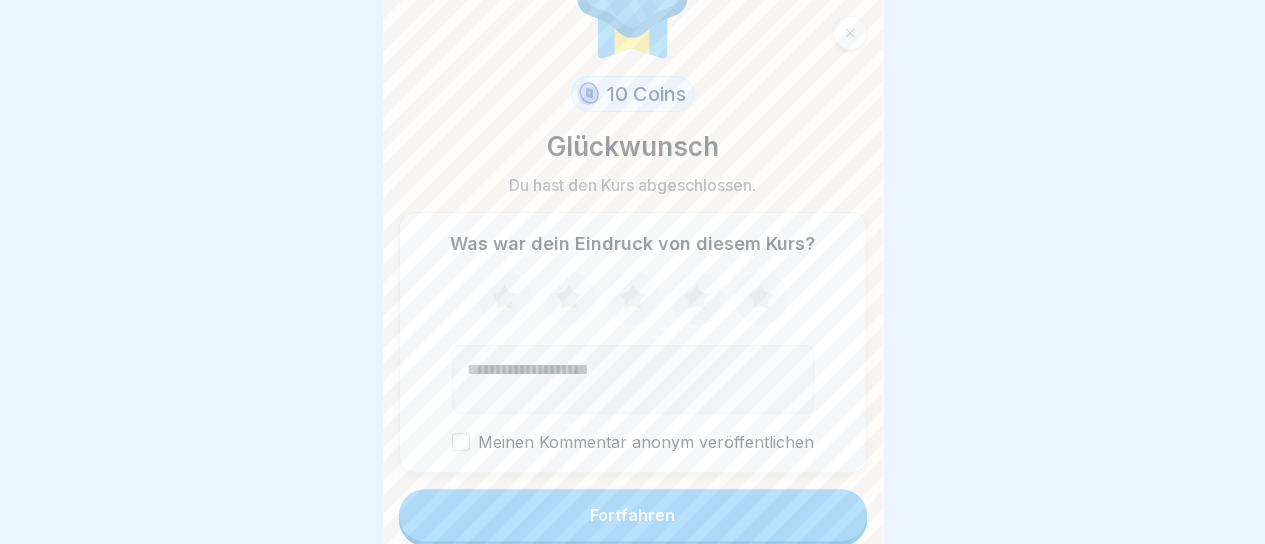 click 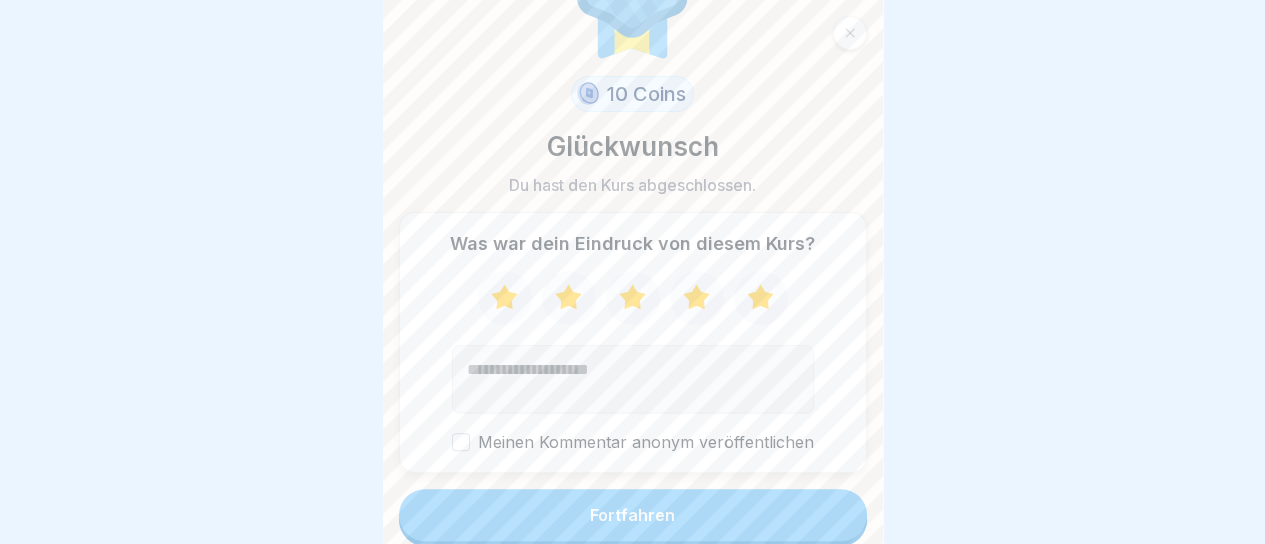 click at bounding box center (633, 379) 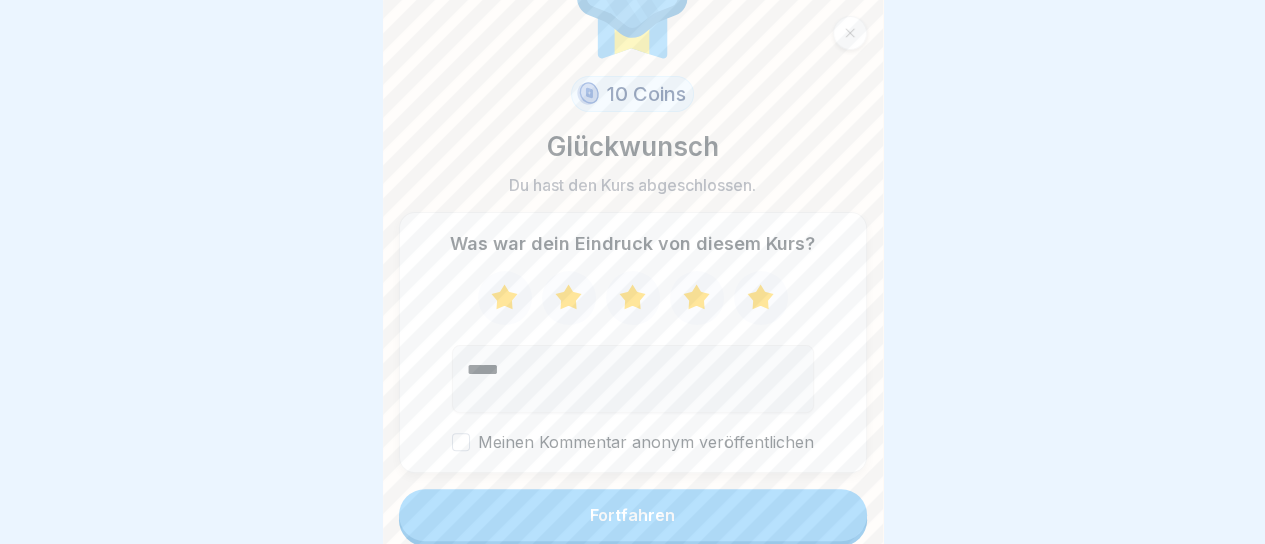 type on "*****" 